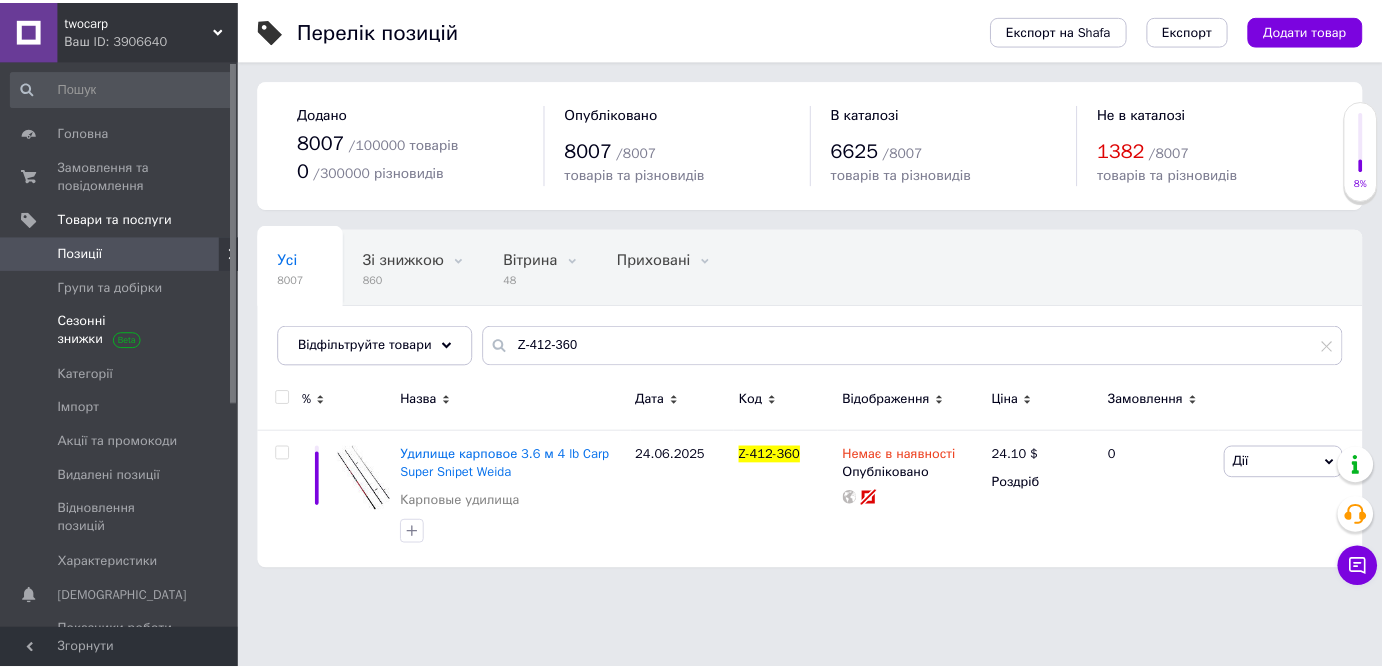 scroll, scrollTop: 0, scrollLeft: 0, axis: both 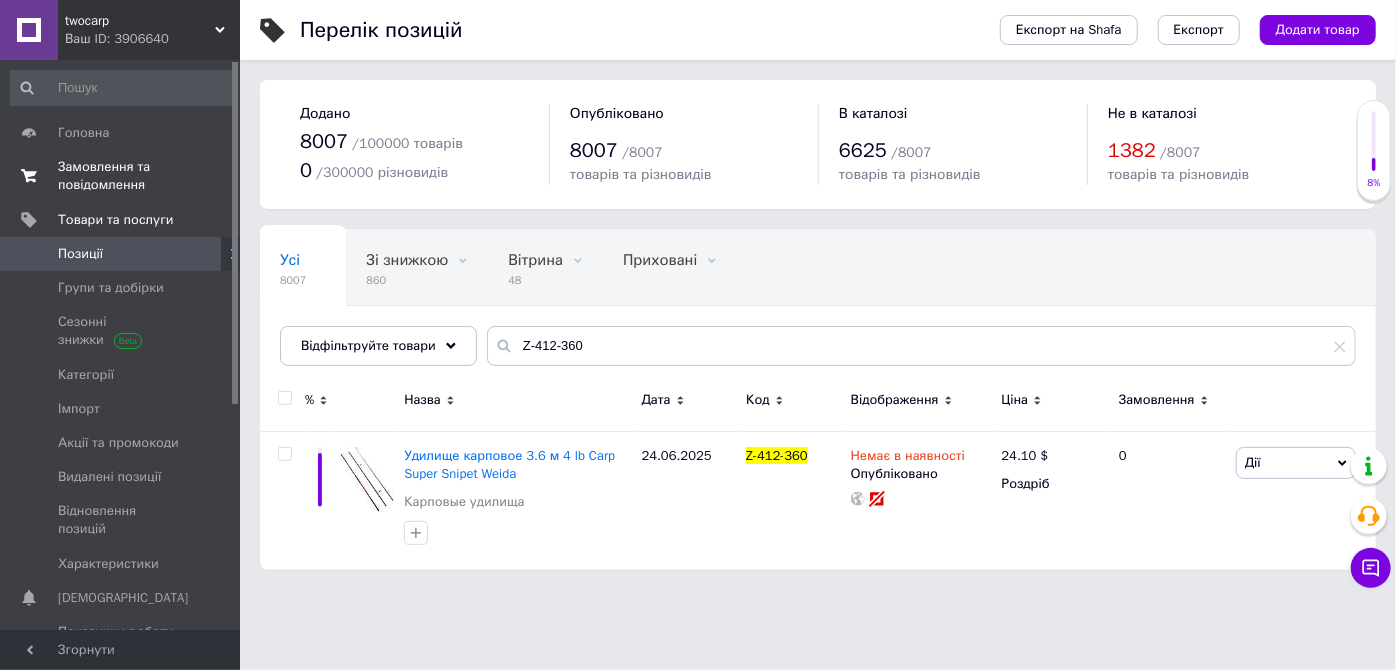 click on "Замовлення та повідомлення" at bounding box center (121, 176) 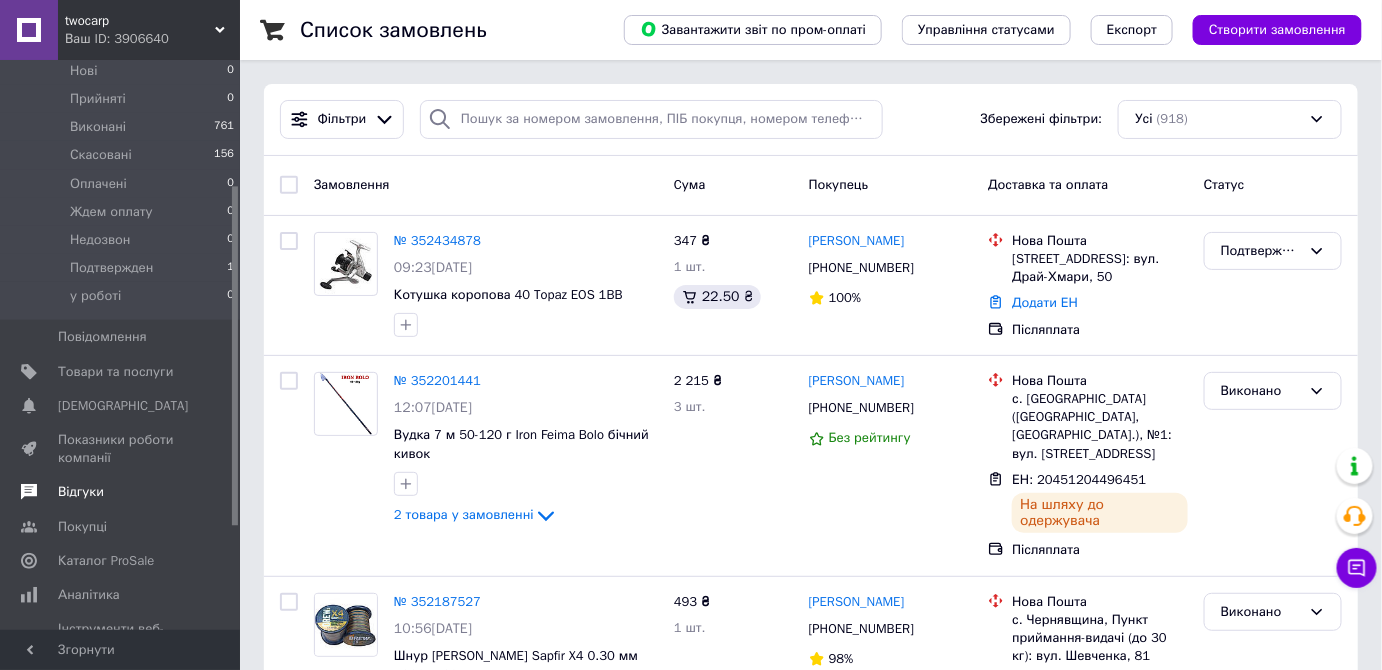 scroll, scrollTop: 272, scrollLeft: 0, axis: vertical 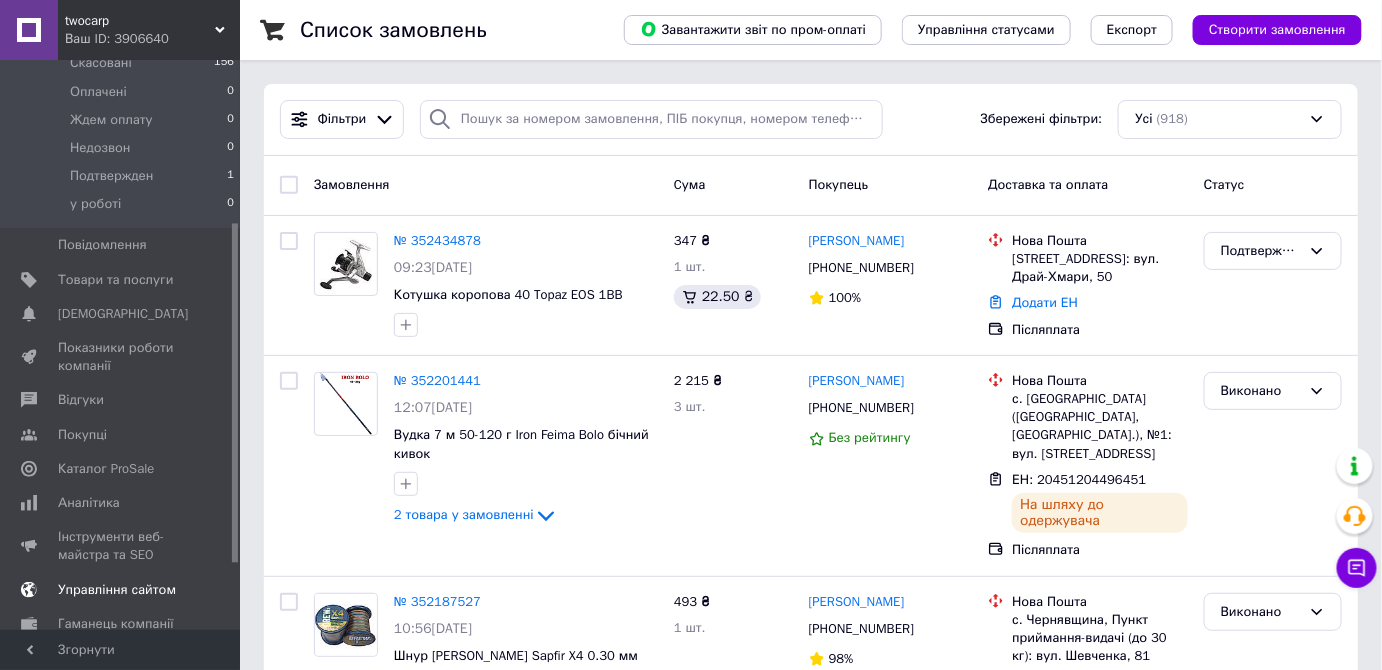 click on "Управління сайтом" at bounding box center (117, 590) 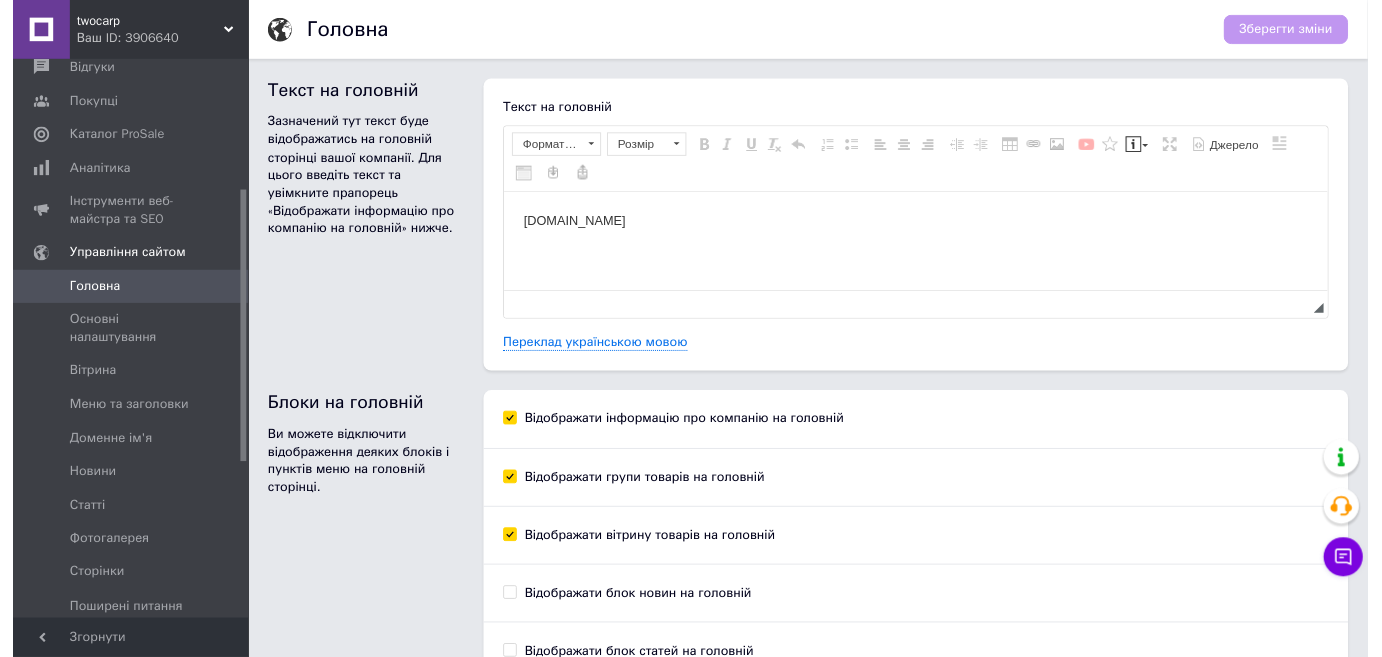 scroll, scrollTop: 0, scrollLeft: 0, axis: both 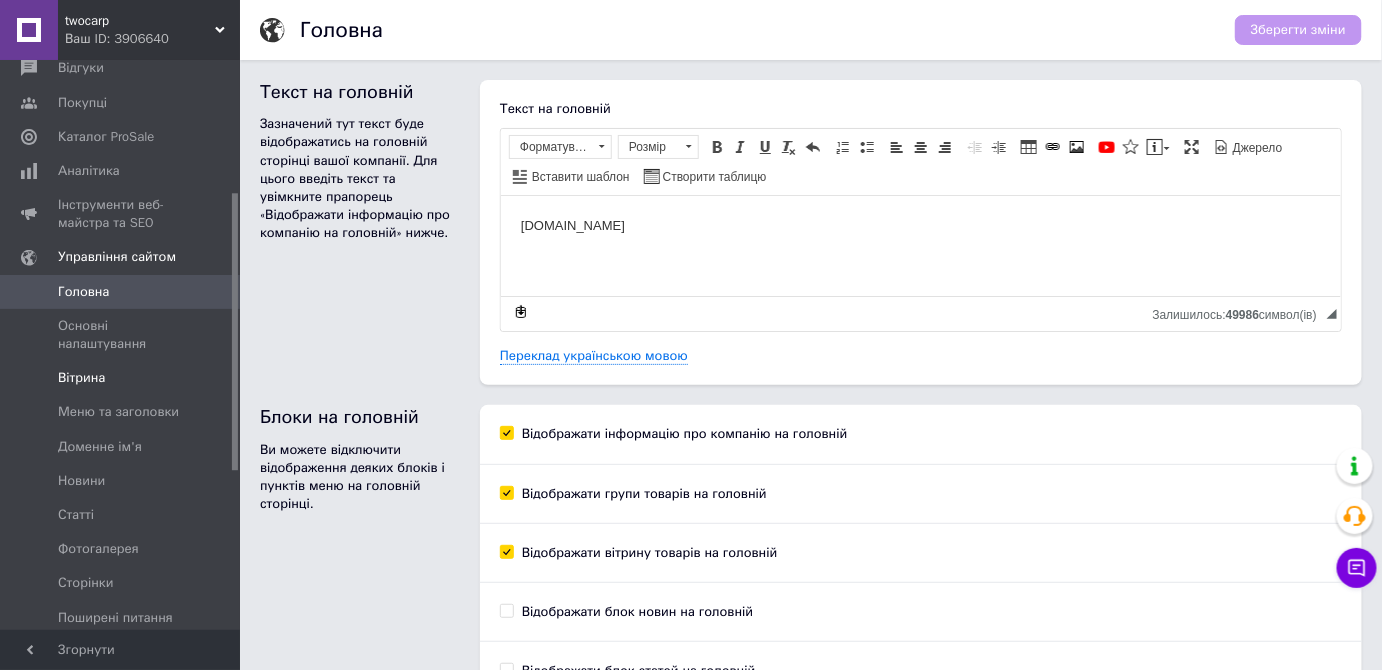 click on "Вітрина" at bounding box center [81, 378] 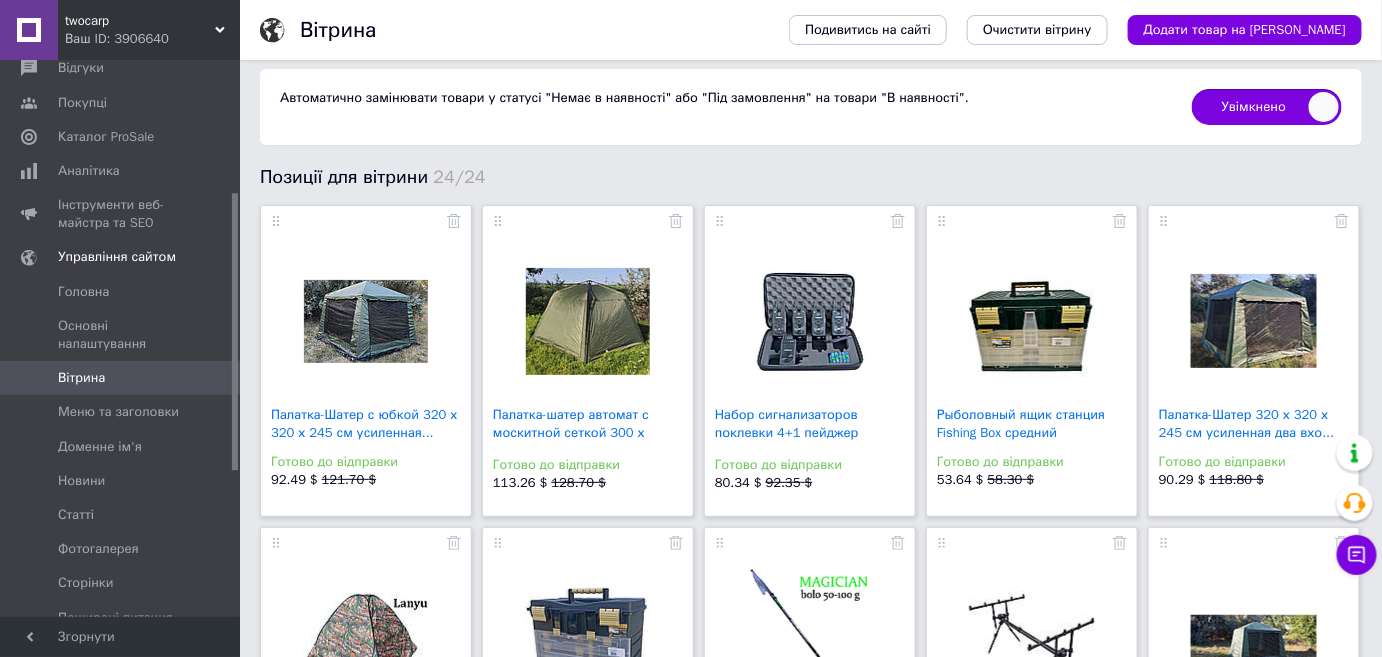 scroll, scrollTop: 0, scrollLeft: 0, axis: both 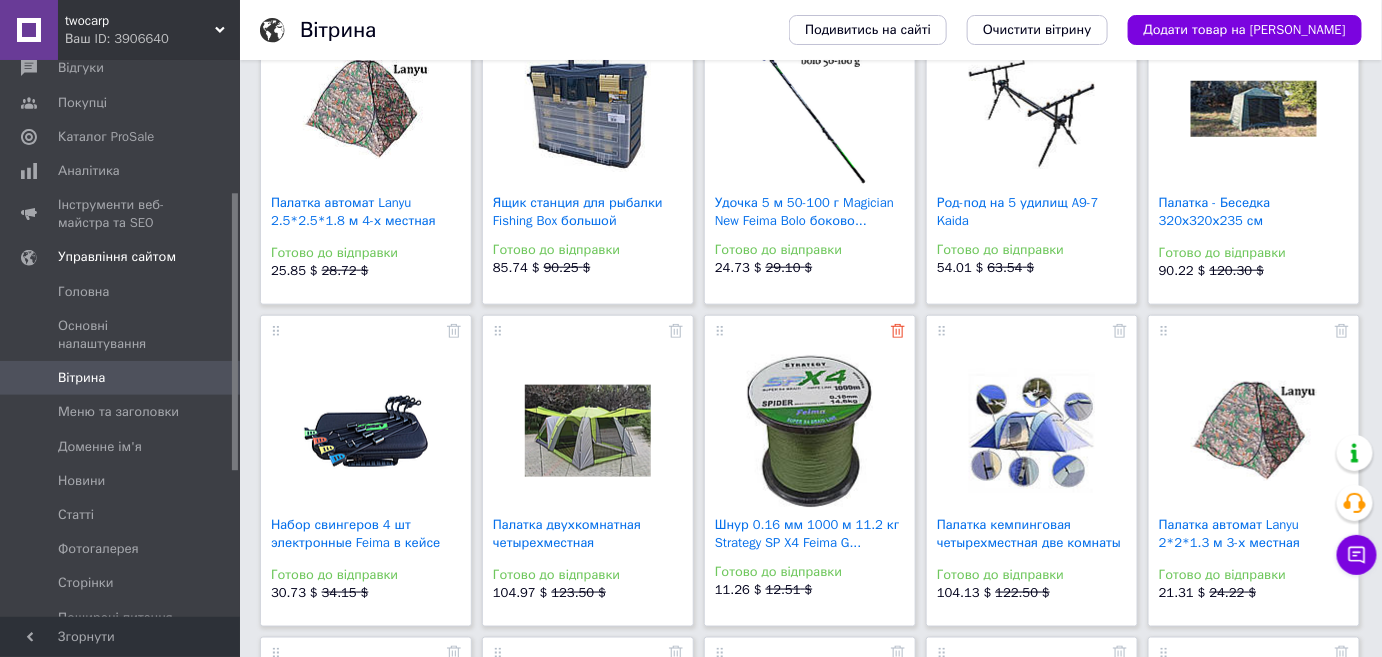 click 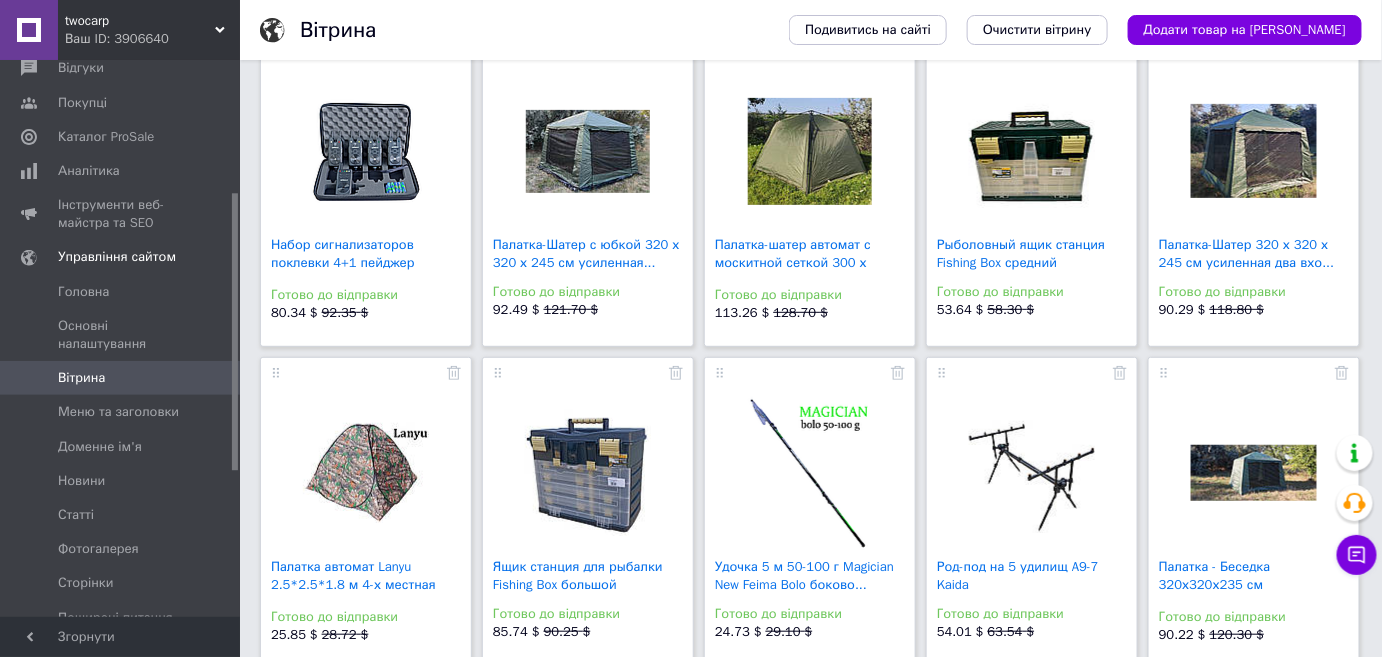 scroll, scrollTop: 90, scrollLeft: 0, axis: vertical 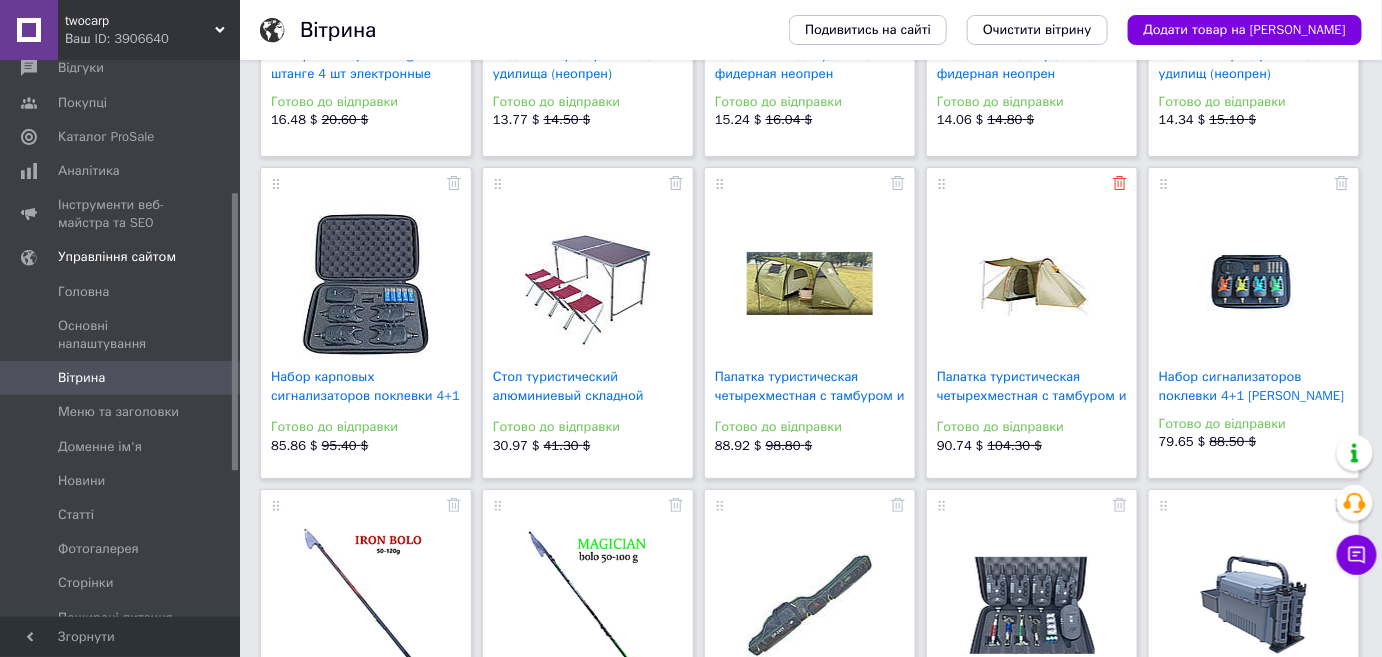 click 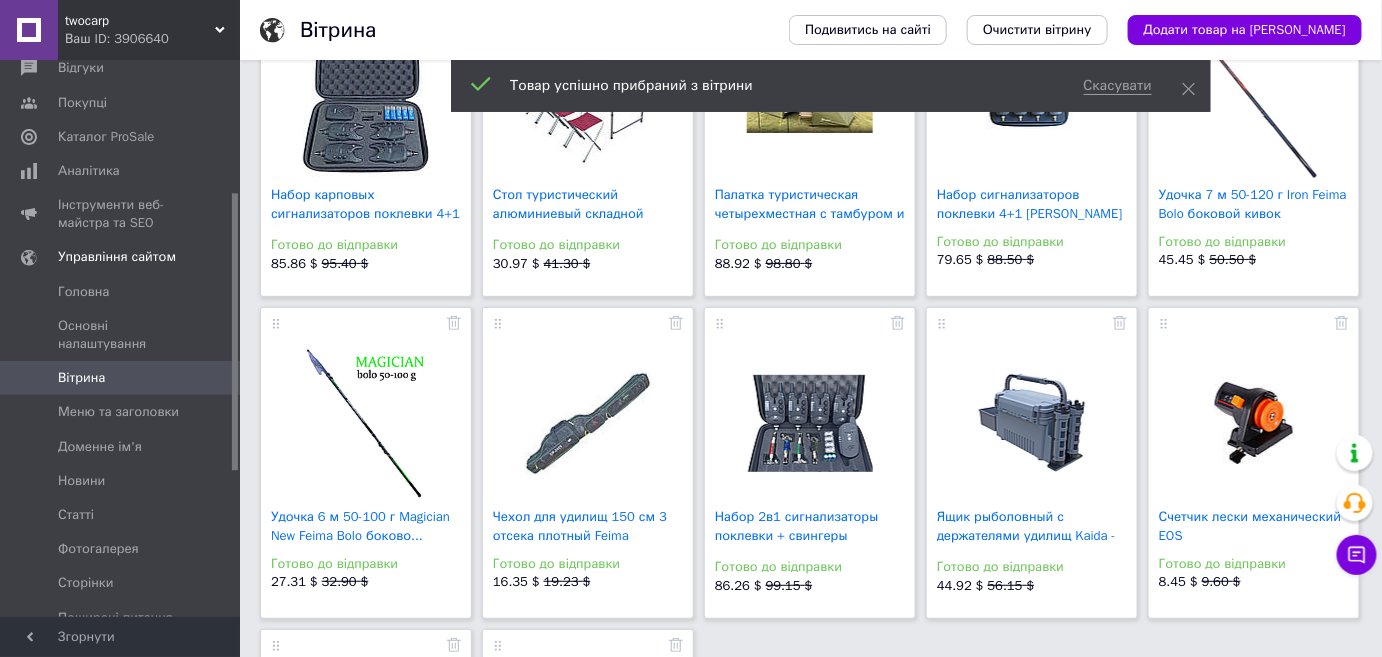 scroll, scrollTop: 2636, scrollLeft: 0, axis: vertical 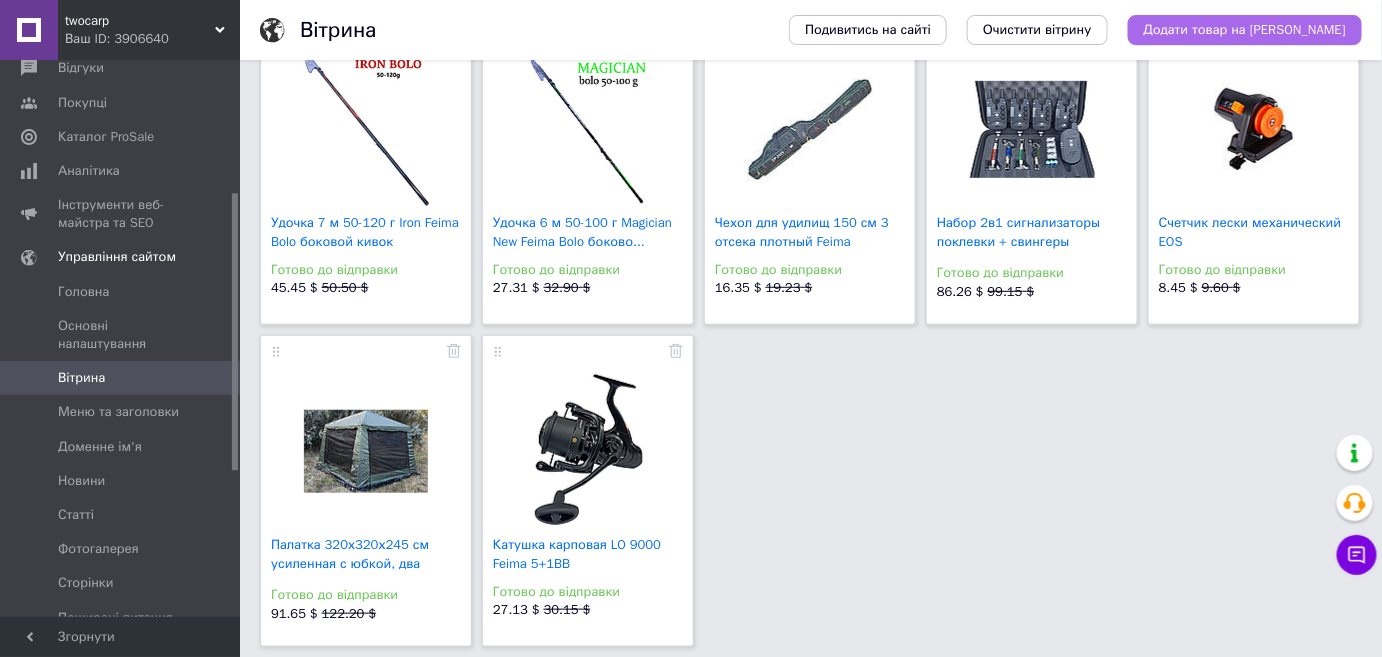 click on "Додати товар на [PERSON_NAME]" at bounding box center (1245, 30) 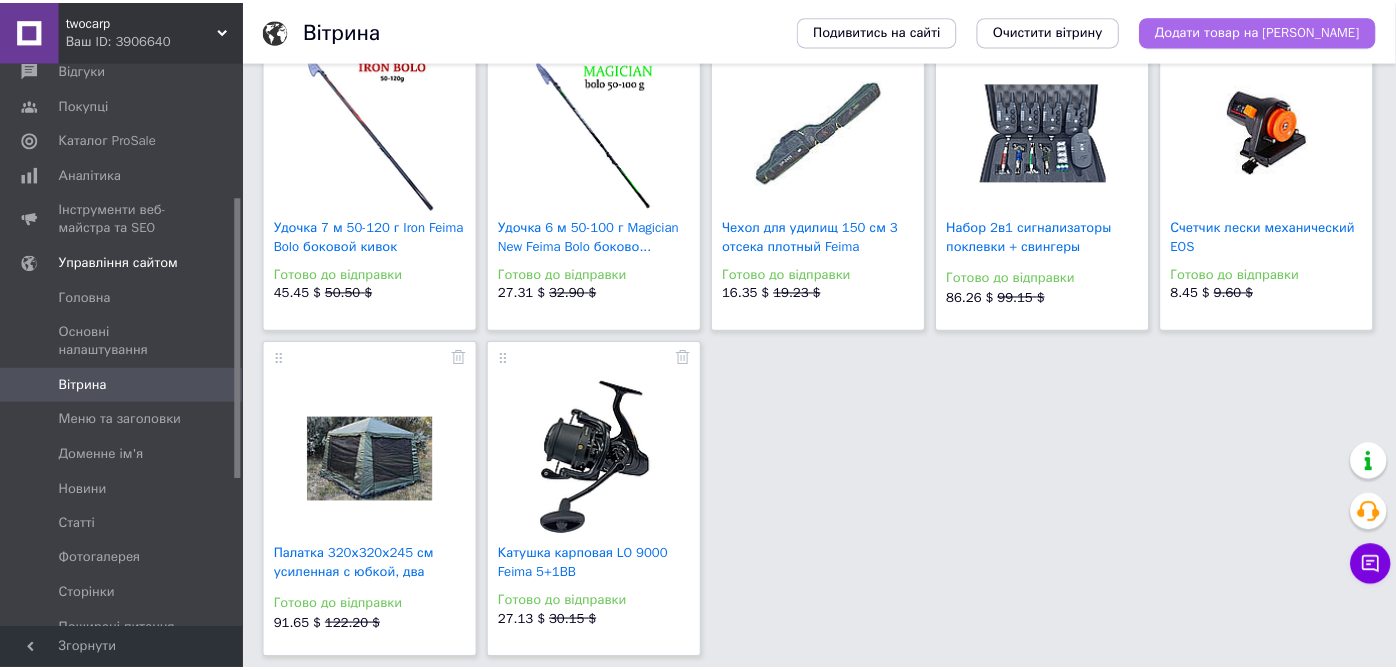 scroll, scrollTop: 2825, scrollLeft: 0, axis: vertical 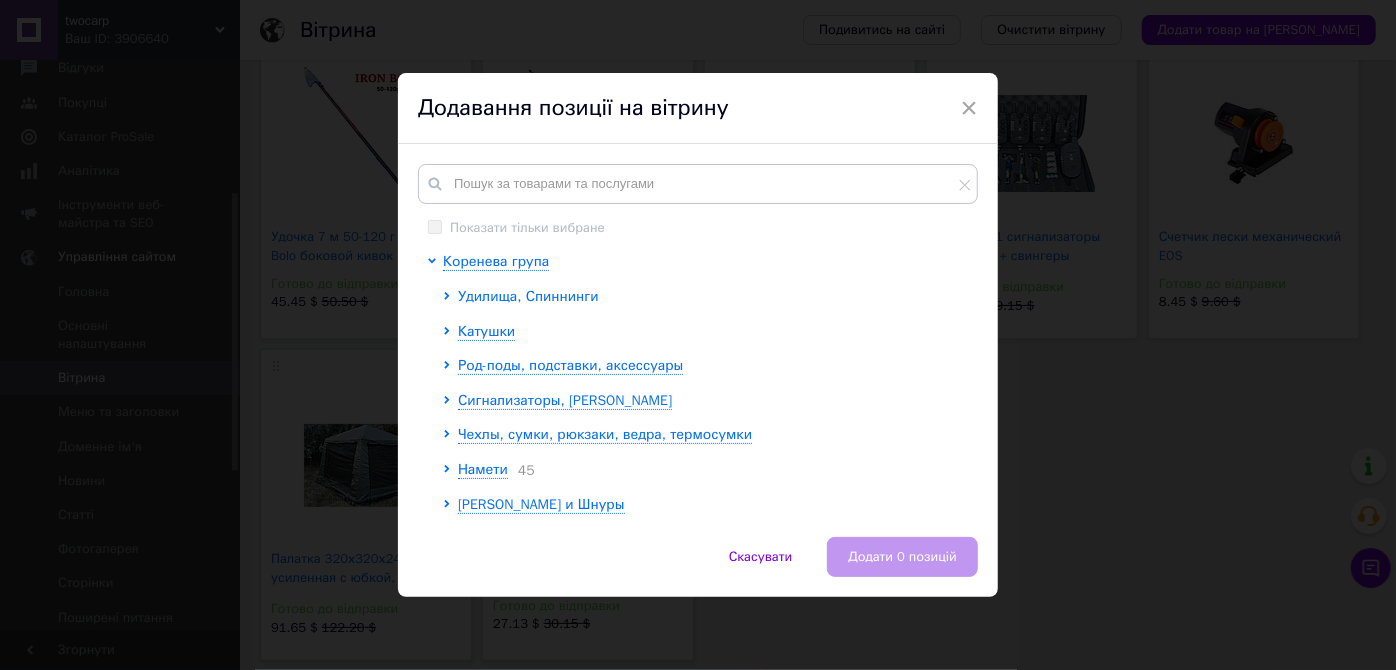 click on "Удилища, Спиннинги" at bounding box center (528, 296) 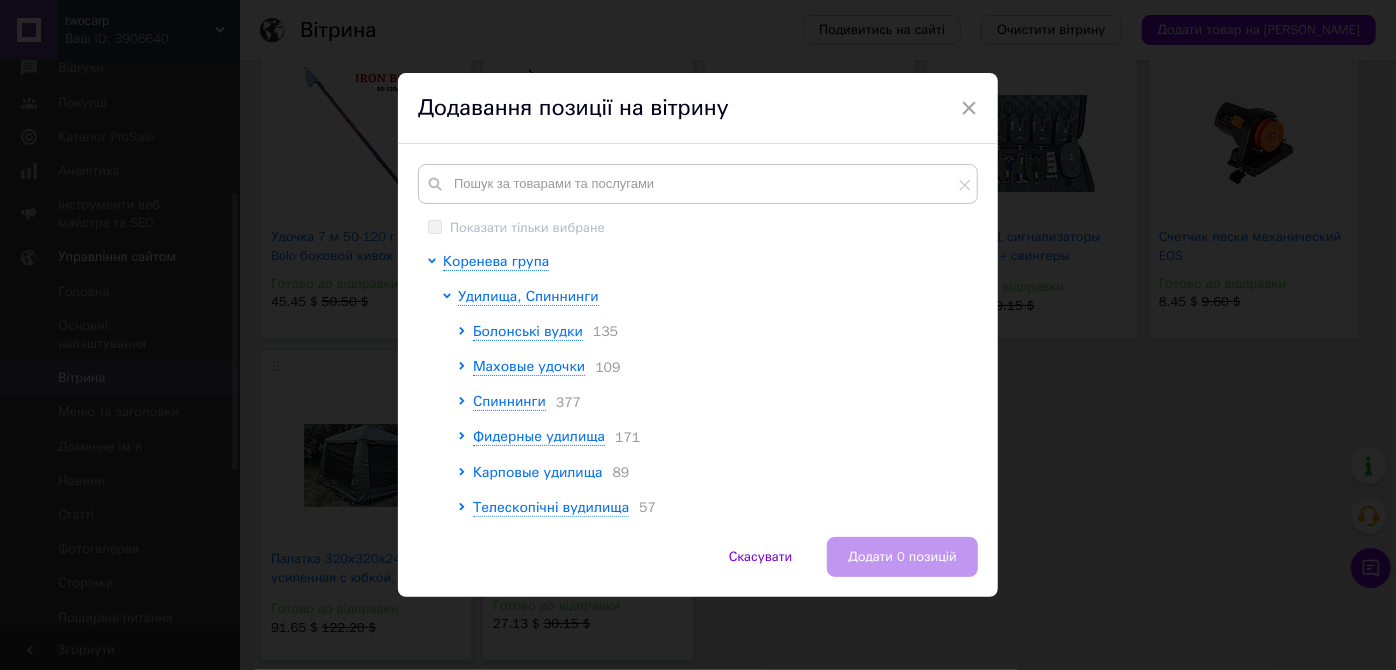 click on "Карповые удилища" at bounding box center [538, 472] 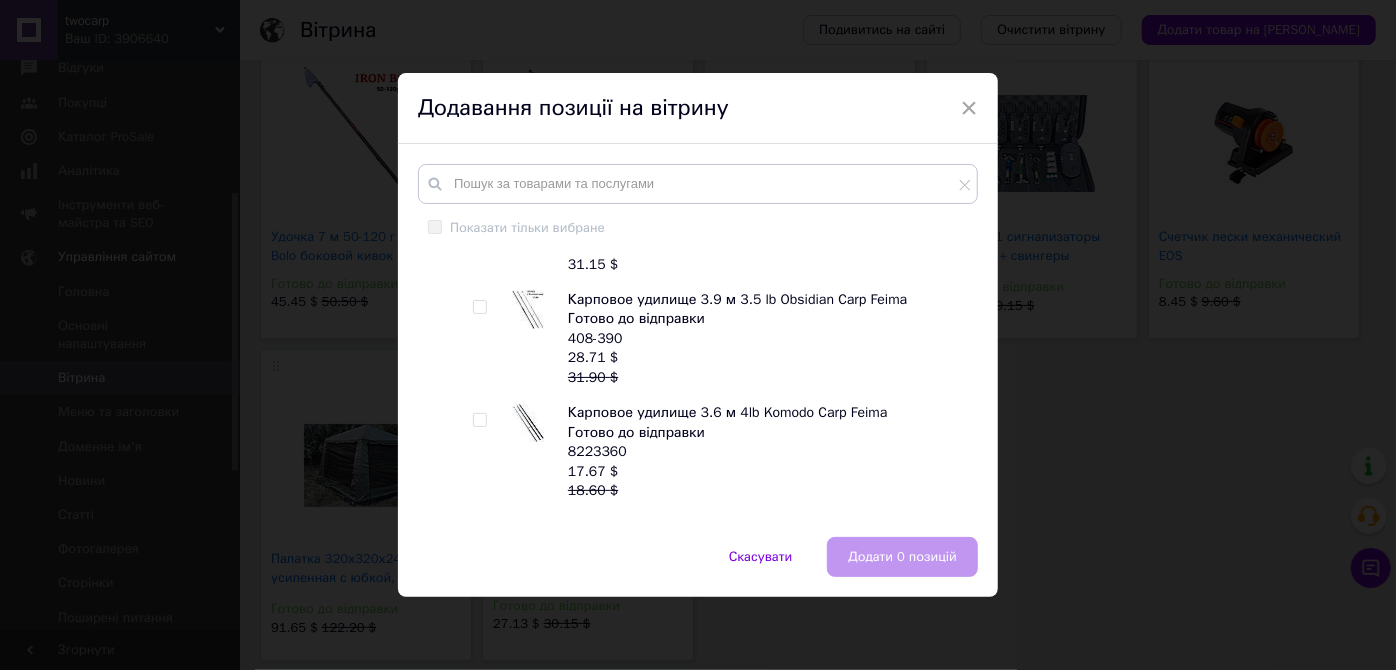 scroll, scrollTop: 363, scrollLeft: 0, axis: vertical 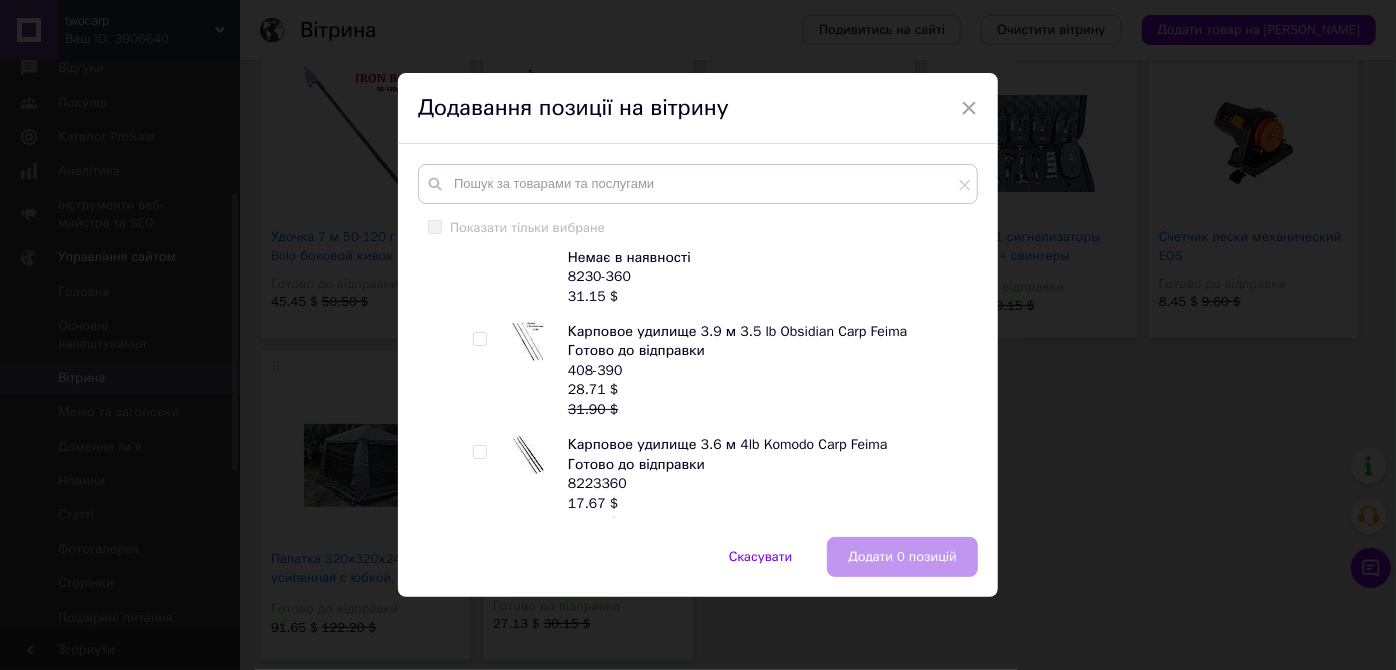 click at bounding box center (479, 339) 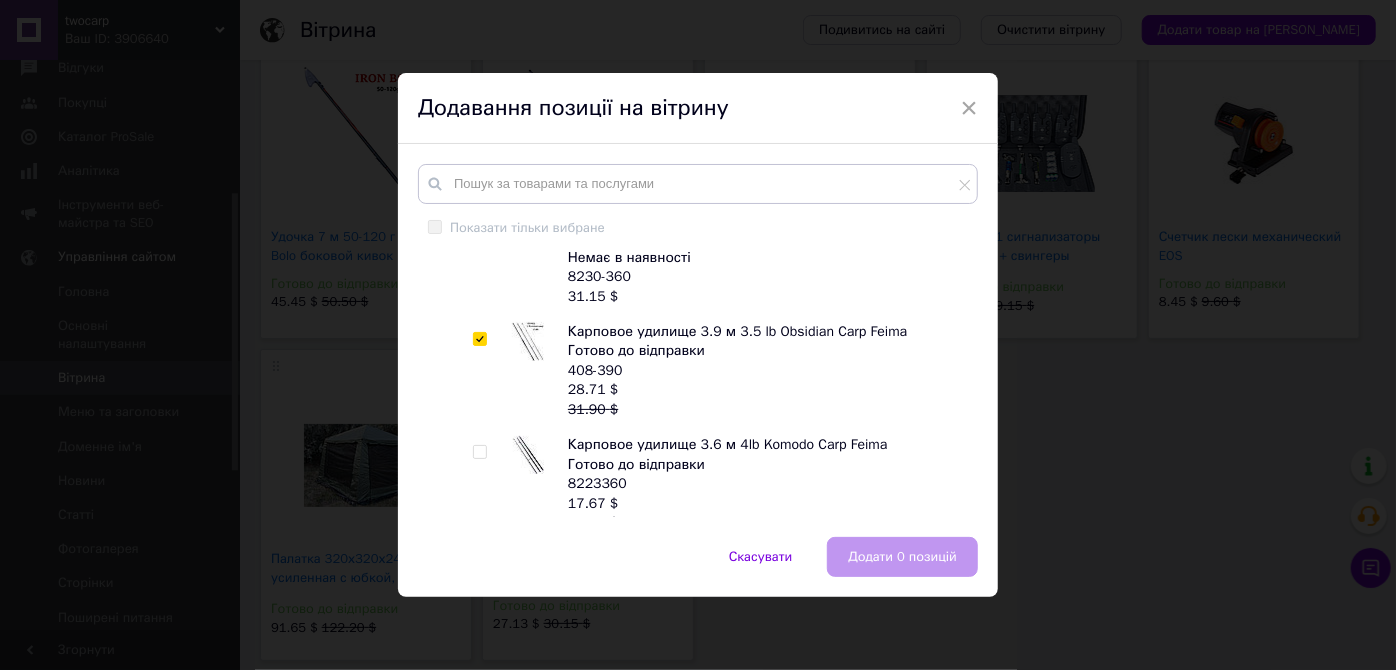 checkbox on "true" 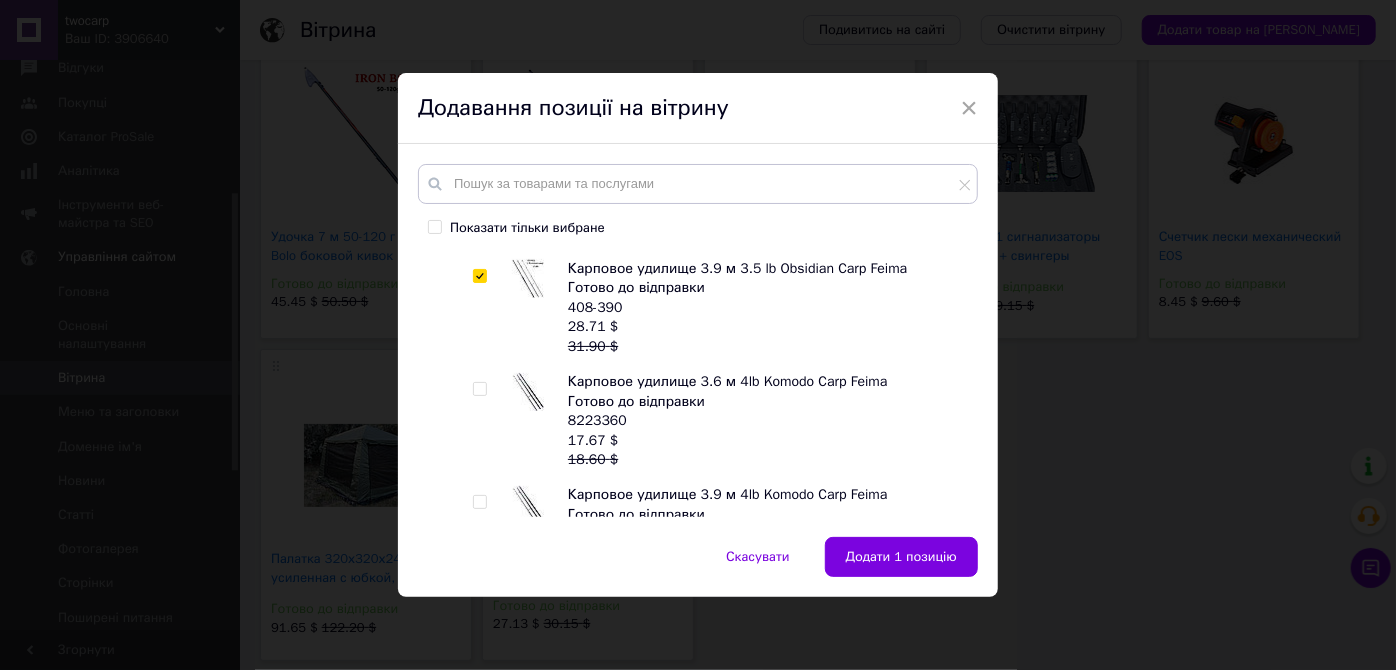 scroll, scrollTop: 454, scrollLeft: 0, axis: vertical 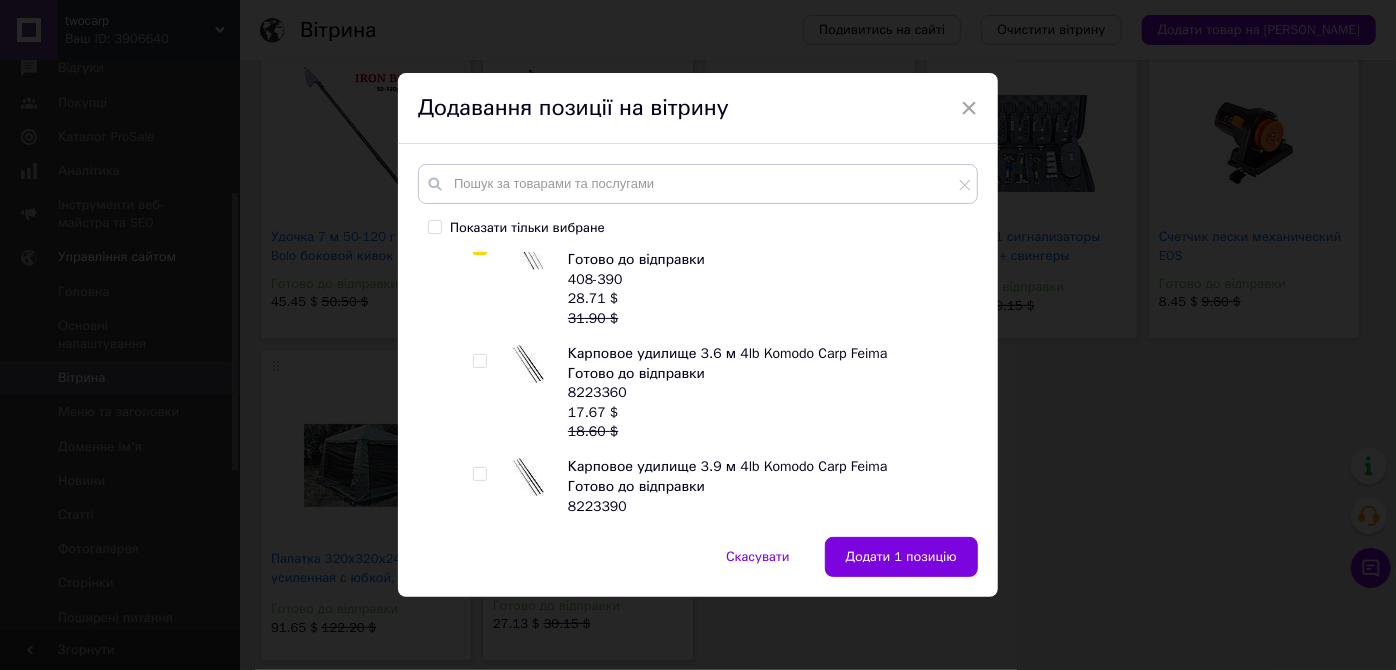 click at bounding box center [465, 1063] 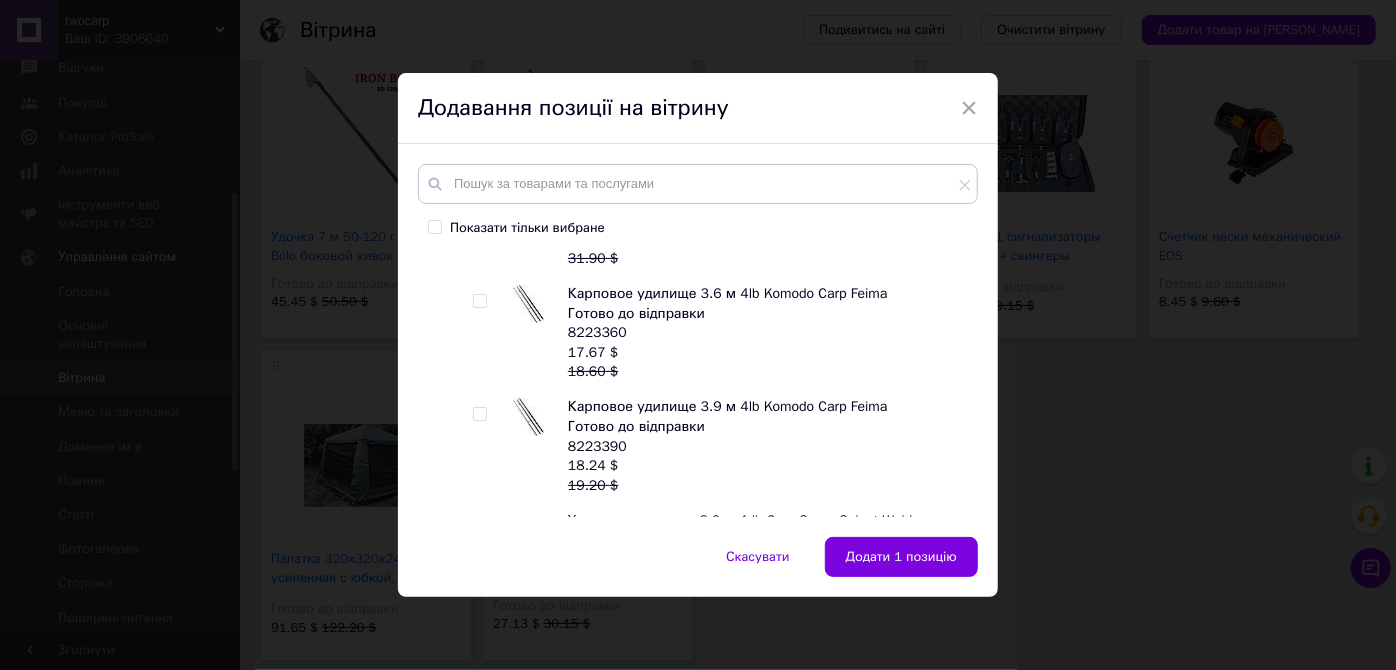 scroll, scrollTop: 545, scrollLeft: 0, axis: vertical 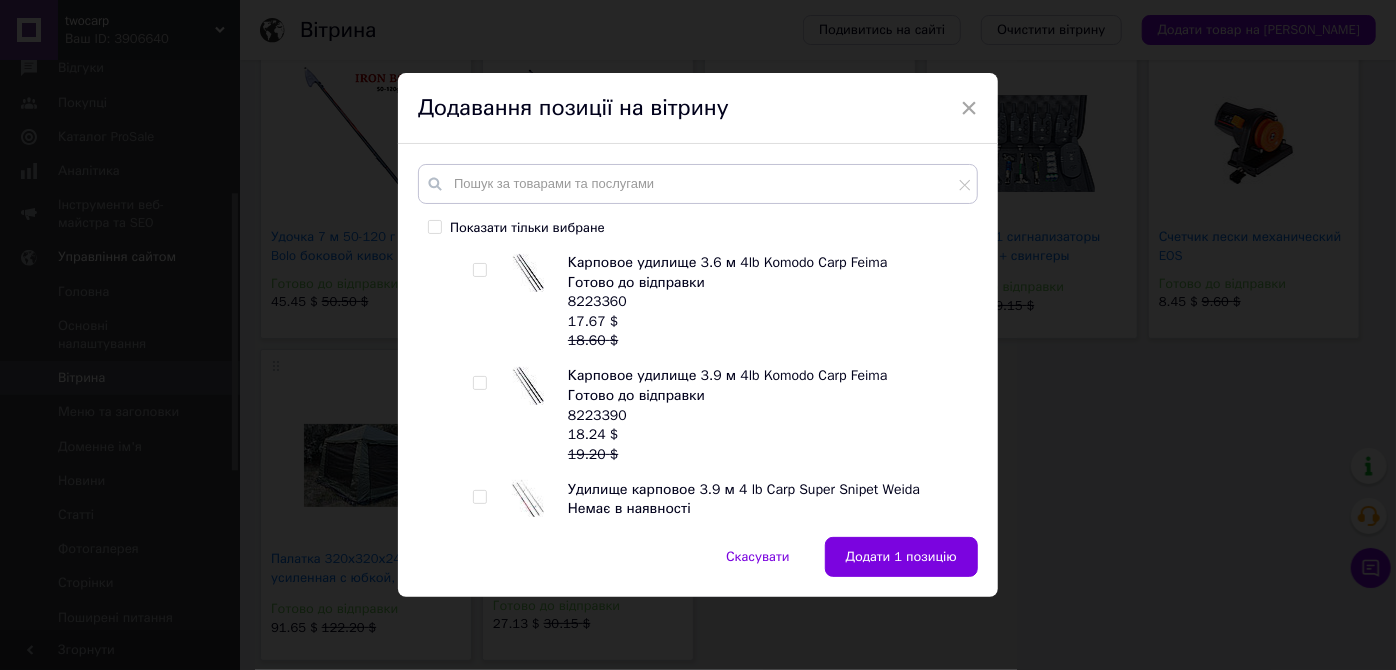 click at bounding box center [479, 383] 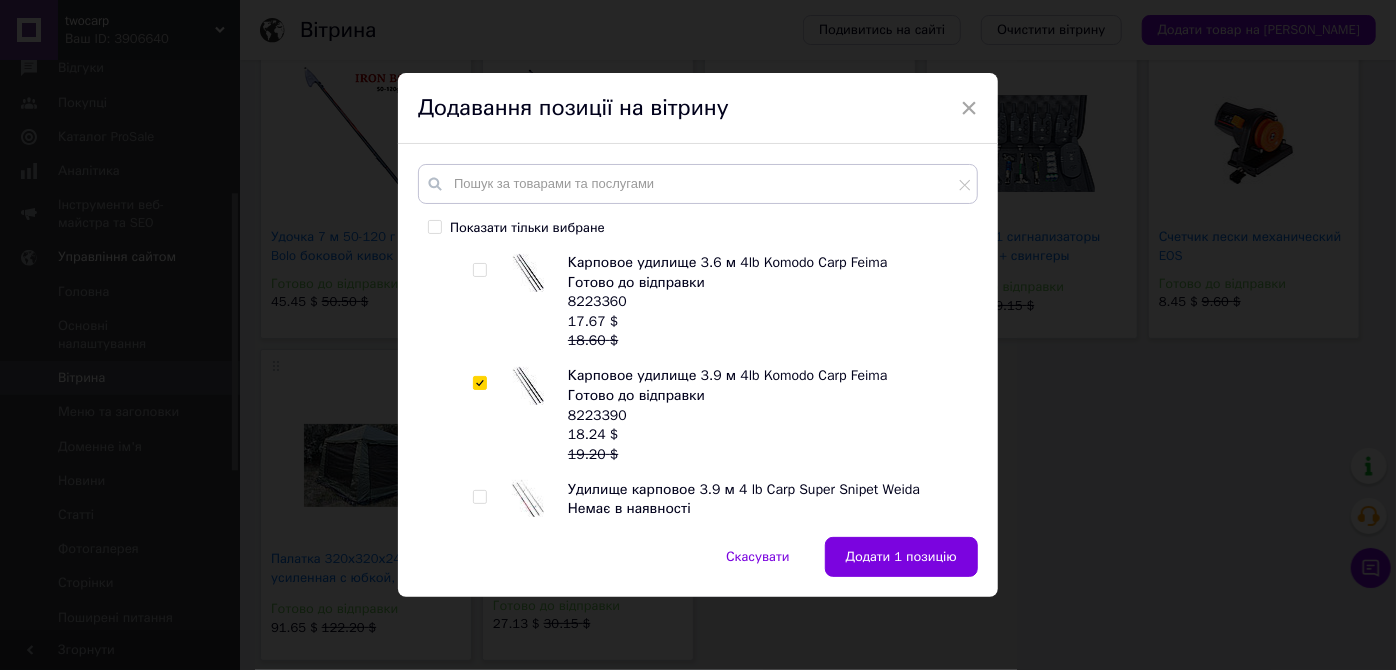 checkbox on "true" 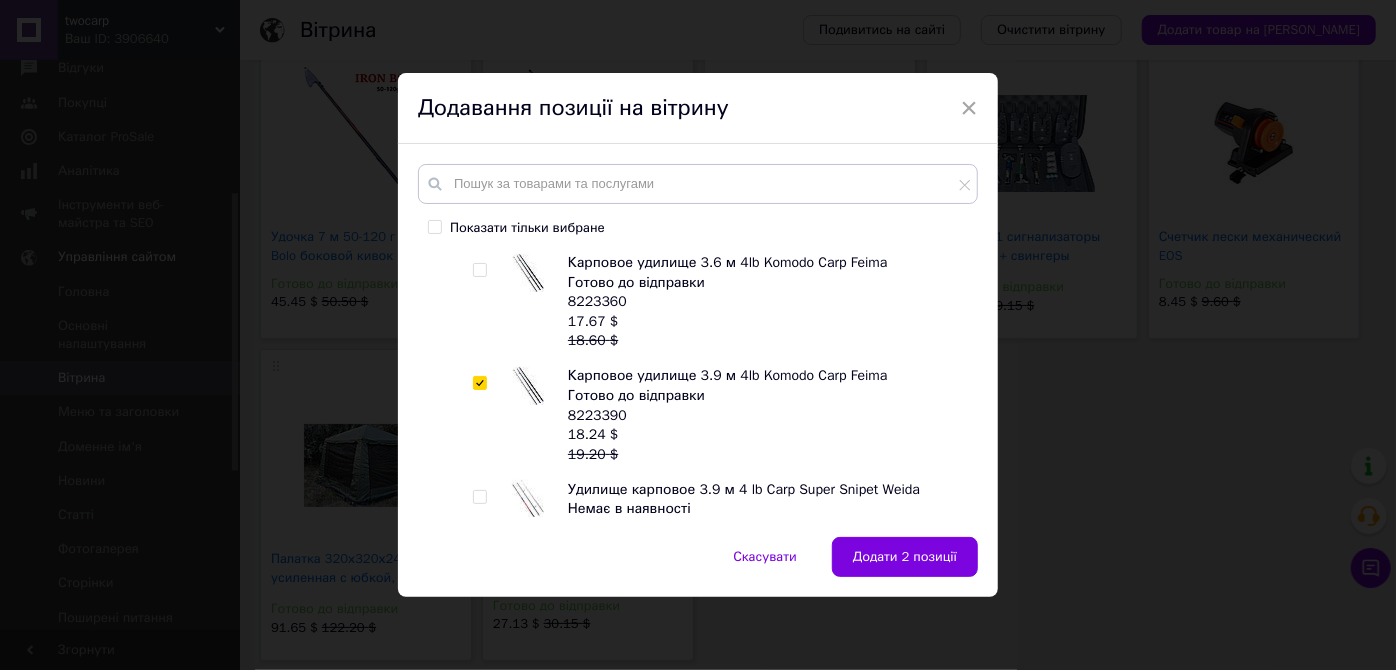 click at bounding box center [479, 270] 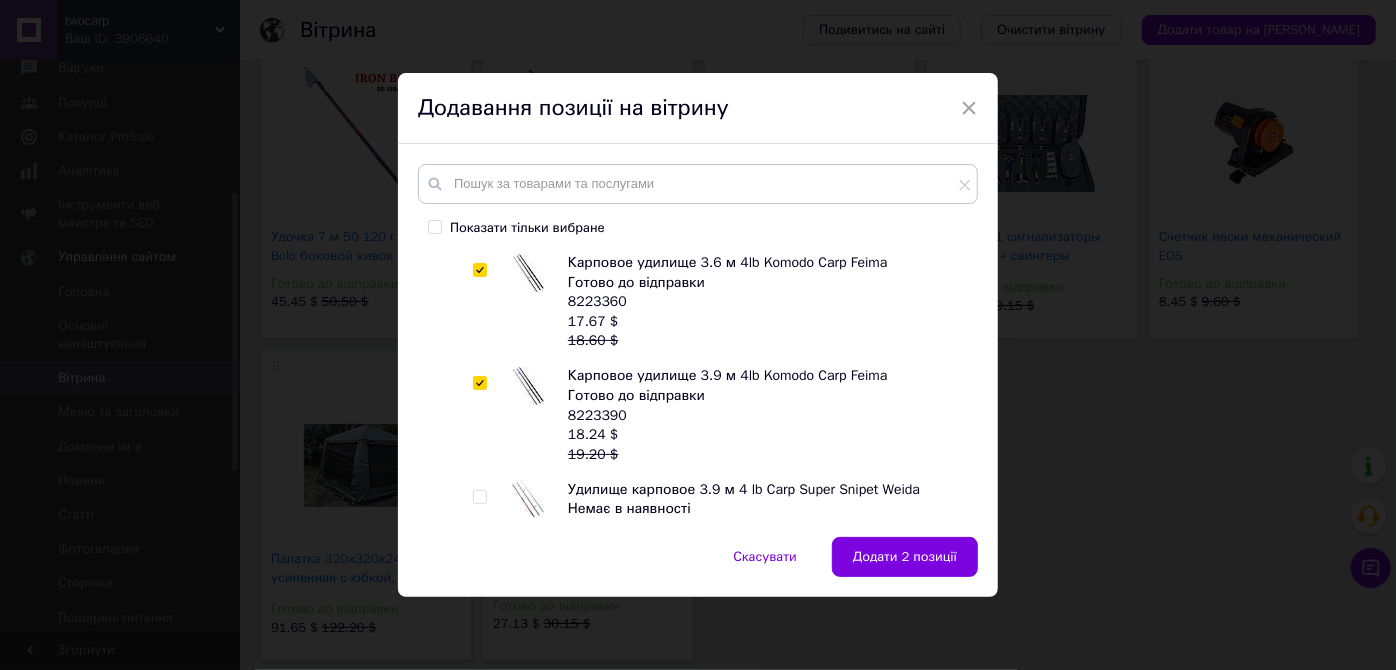 checkbox on "true" 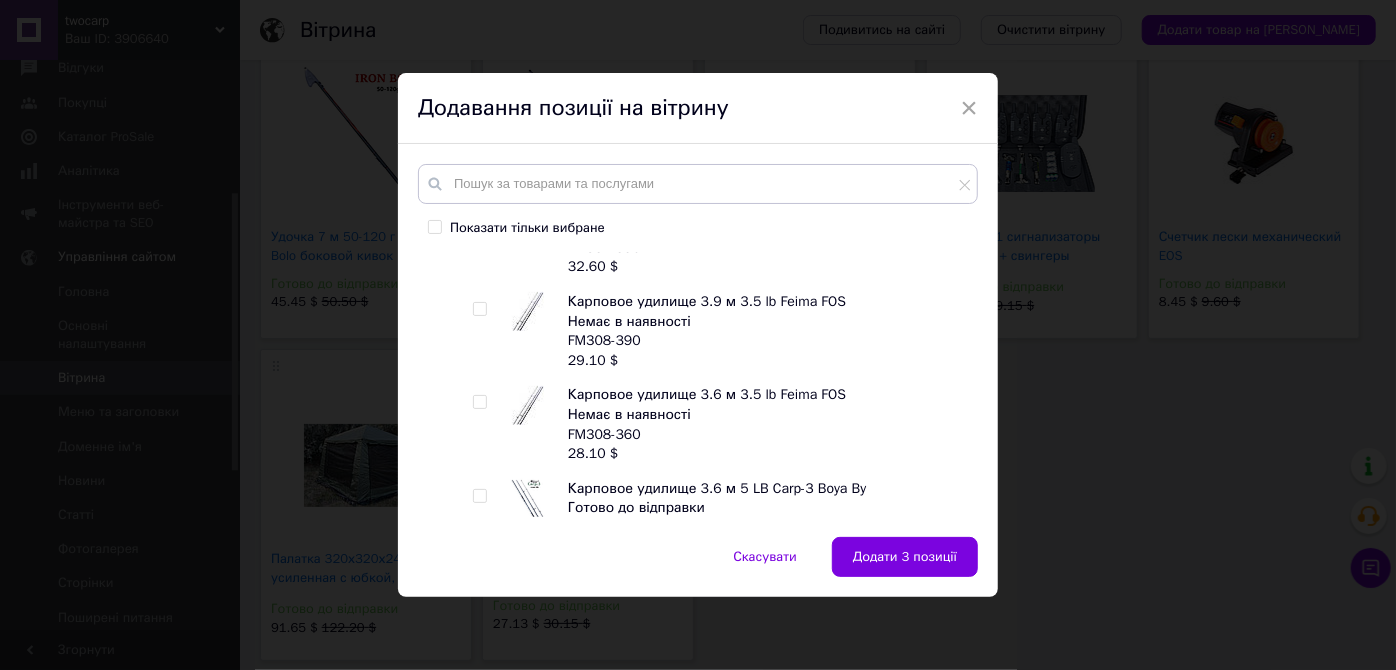scroll, scrollTop: 1363, scrollLeft: 0, axis: vertical 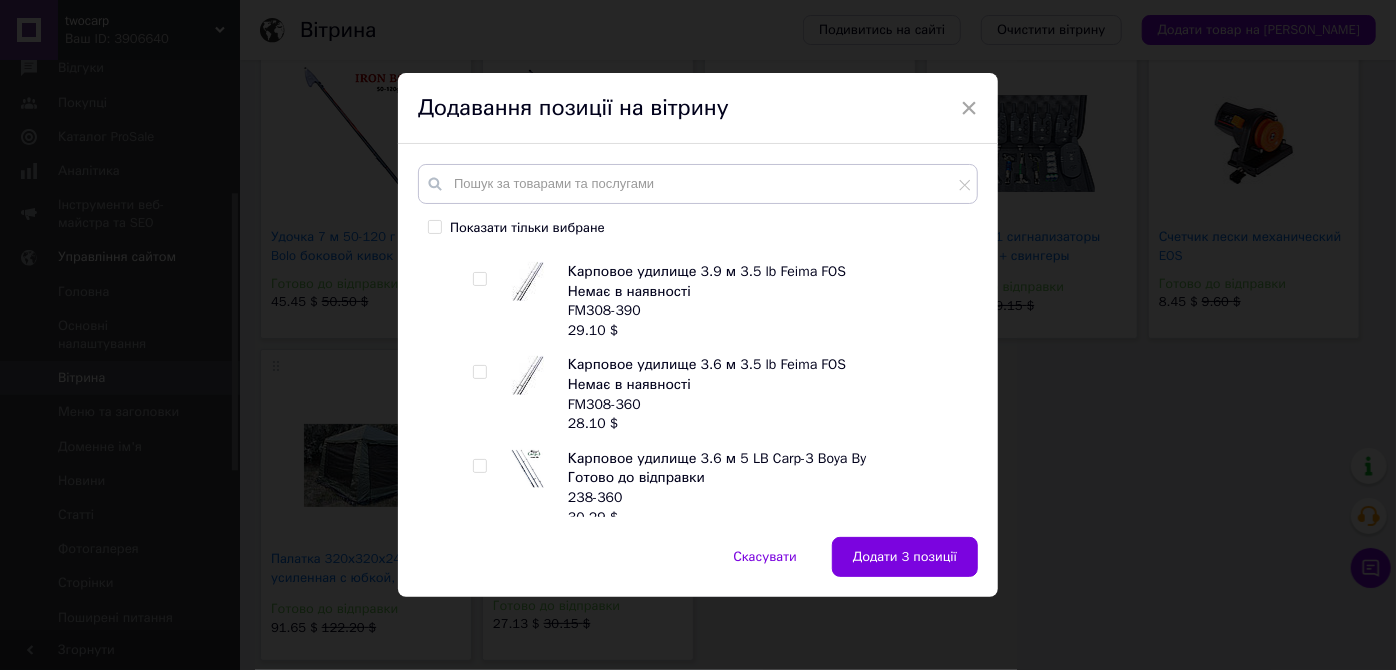 click at bounding box center (500, 301) 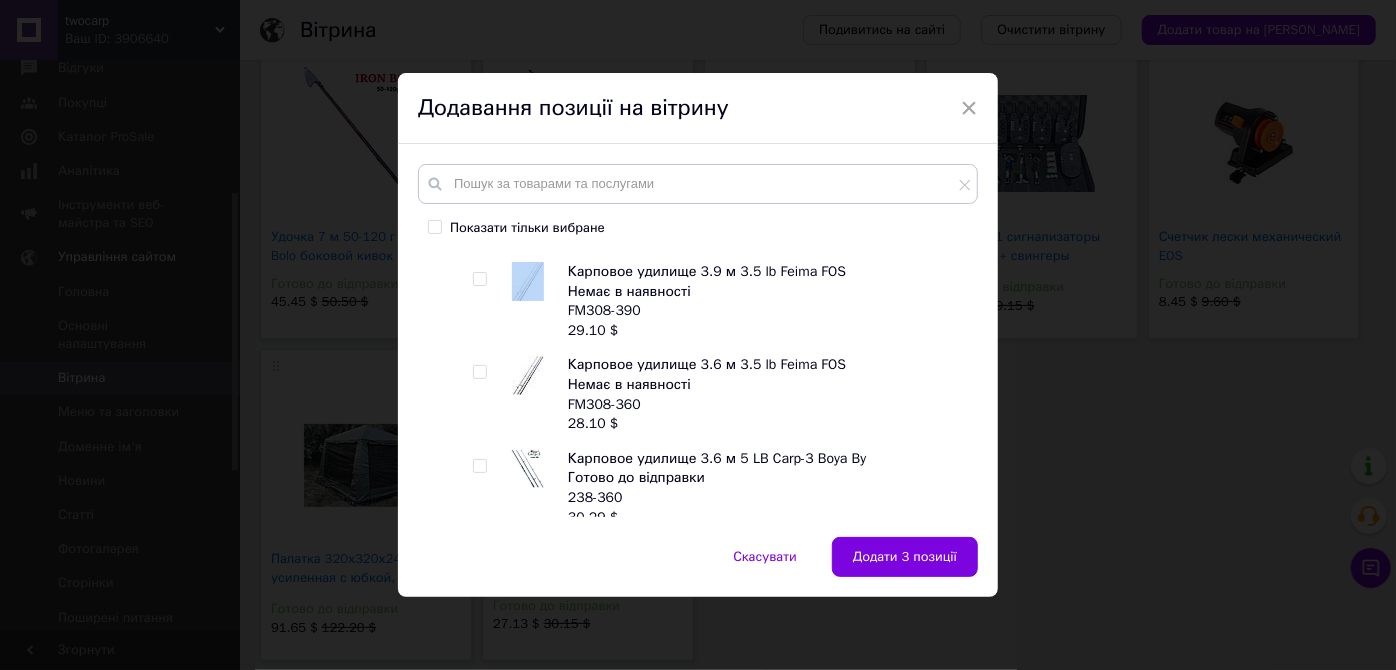 drag, startPoint x: 490, startPoint y: 298, endPoint x: 569, endPoint y: 347, distance: 92.96236 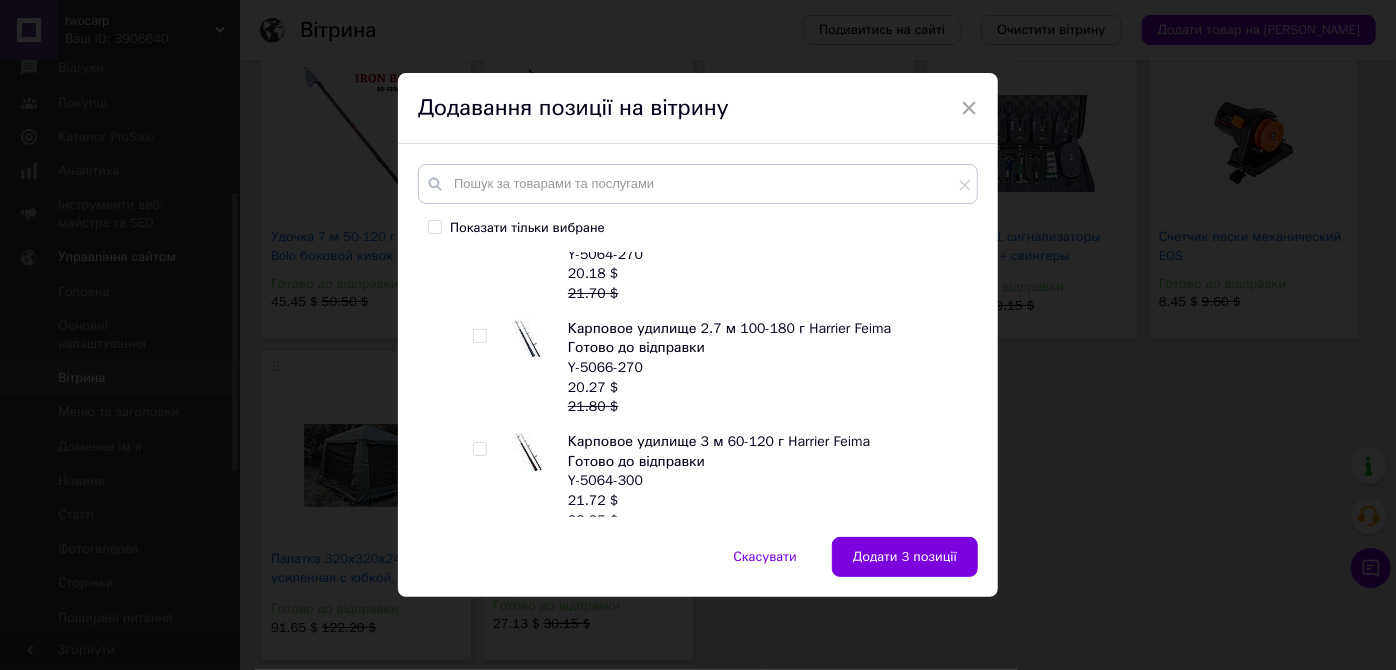 scroll, scrollTop: 1818, scrollLeft: 0, axis: vertical 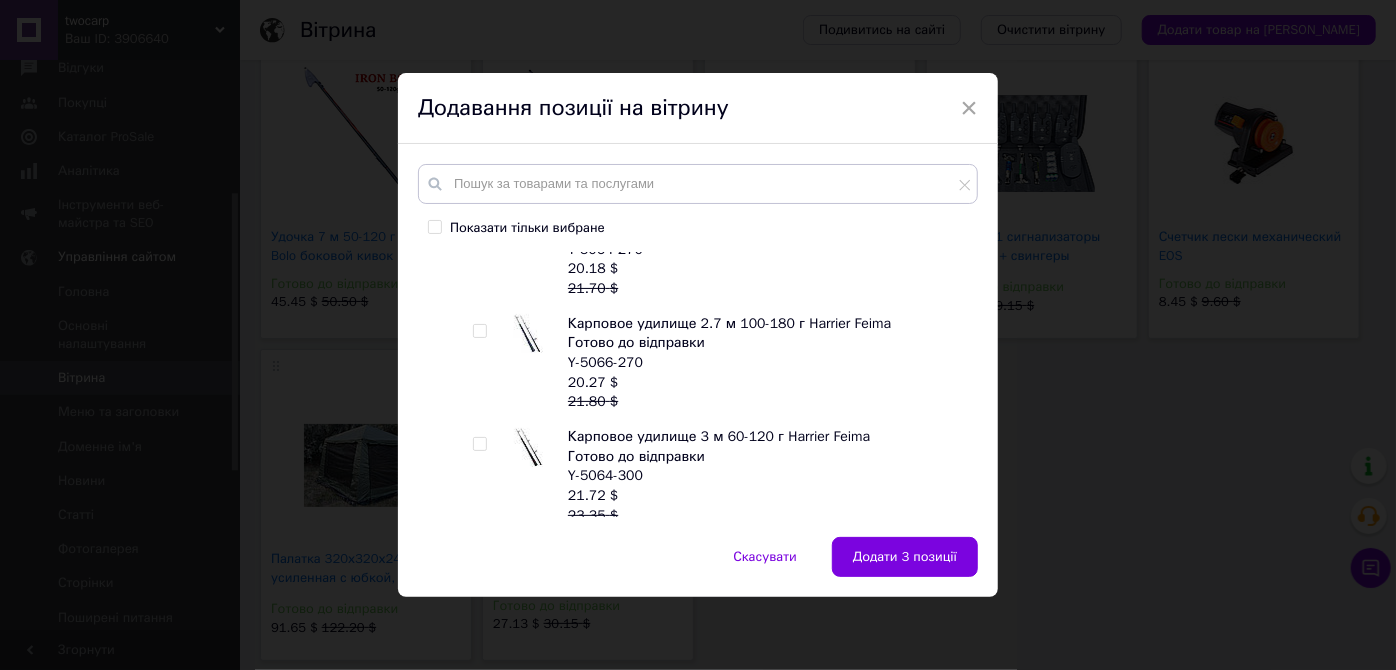click at bounding box center [479, 331] 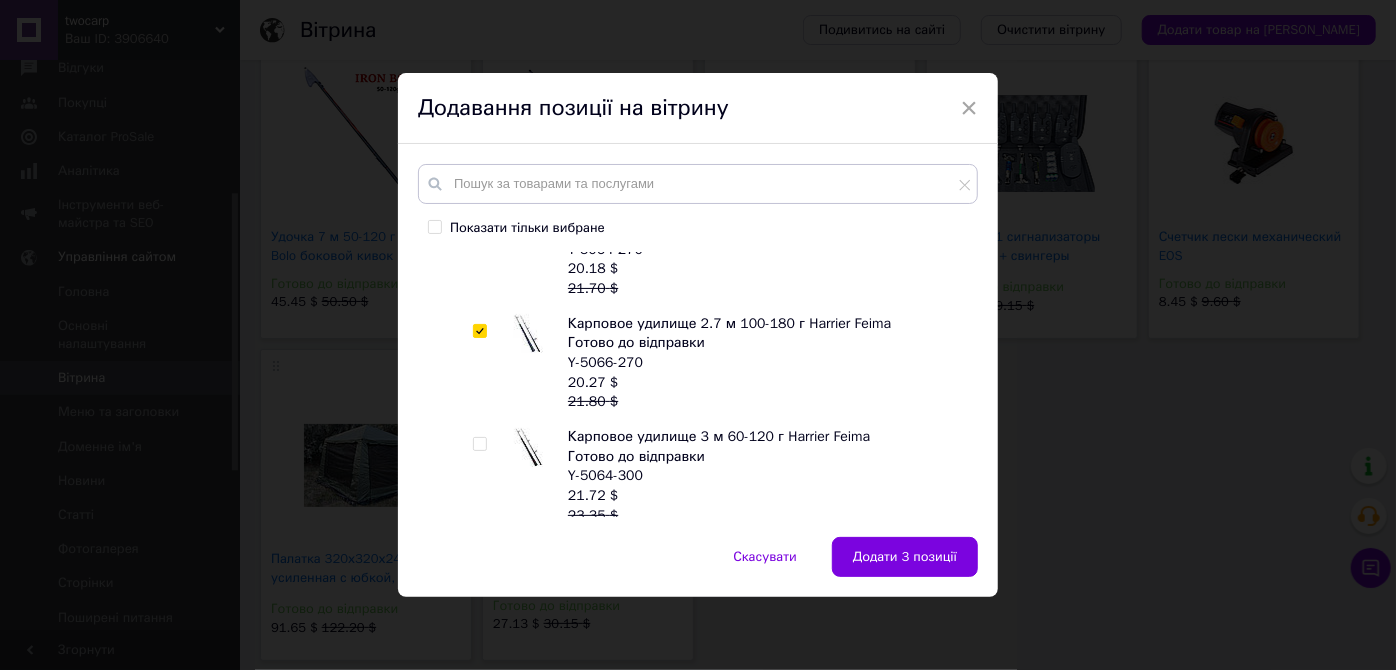 checkbox on "true" 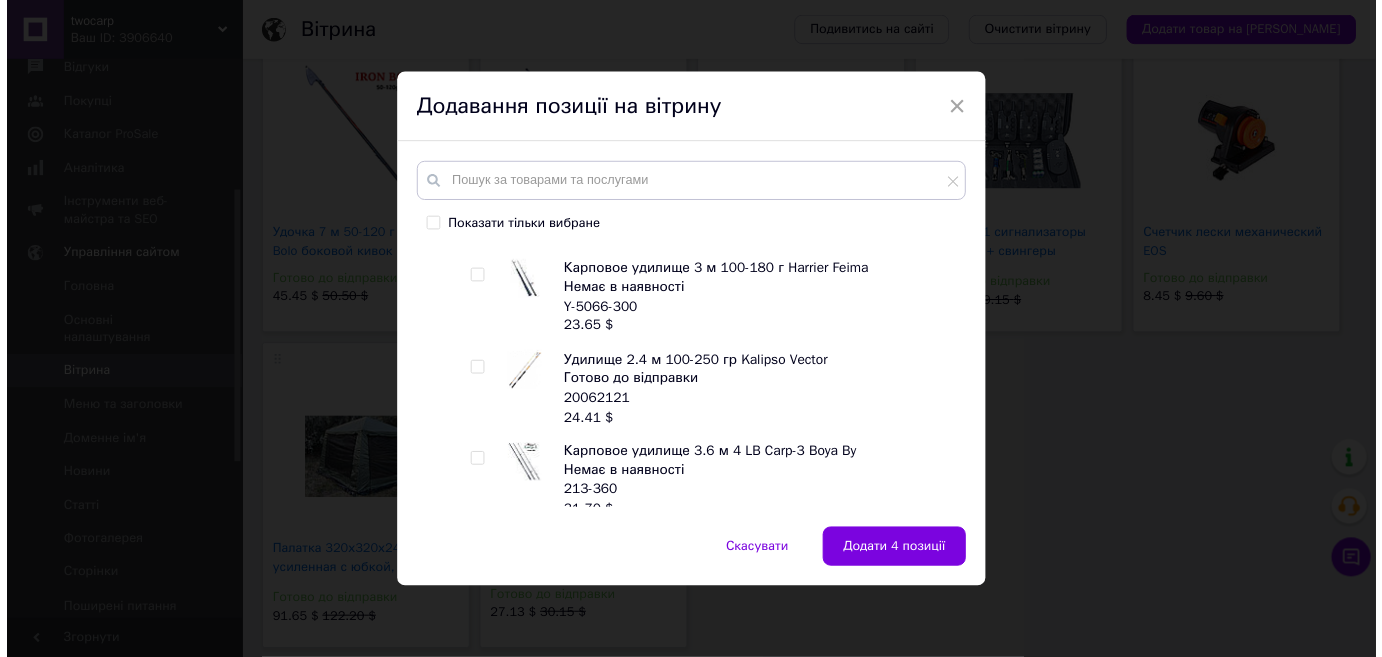 scroll, scrollTop: 2363, scrollLeft: 0, axis: vertical 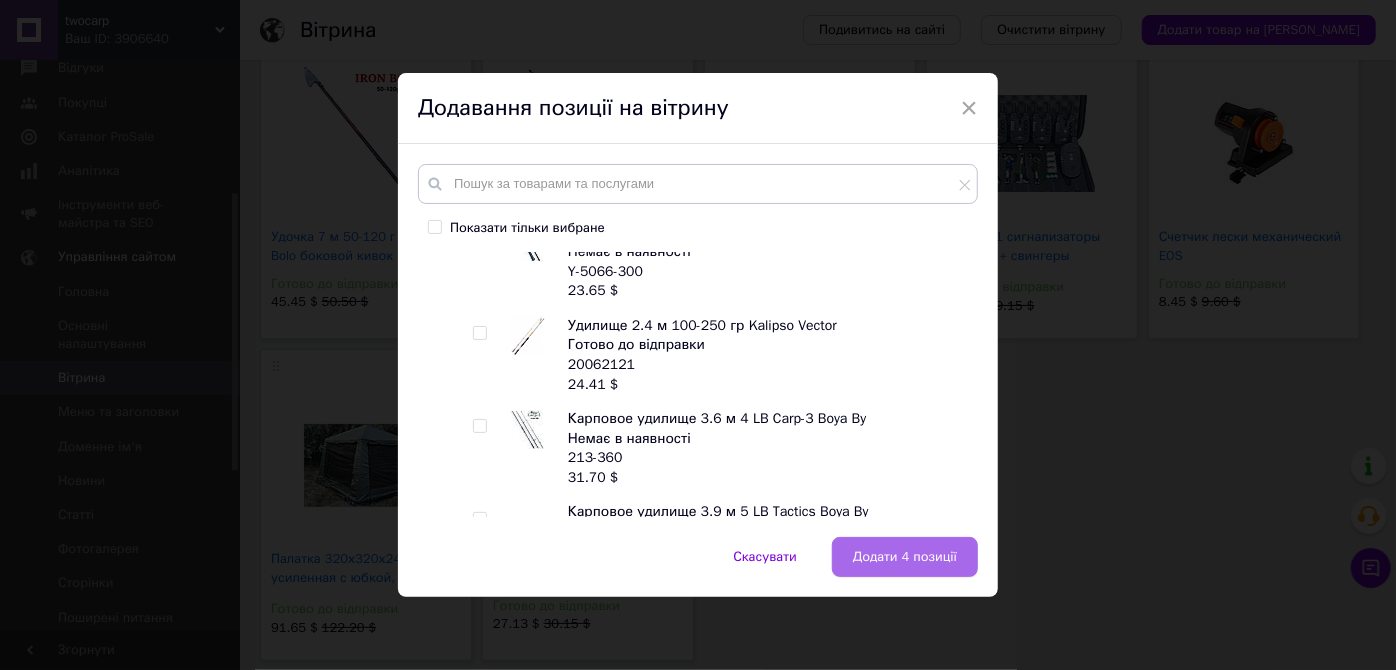 click on "Додати 4 позиції" at bounding box center (905, 557) 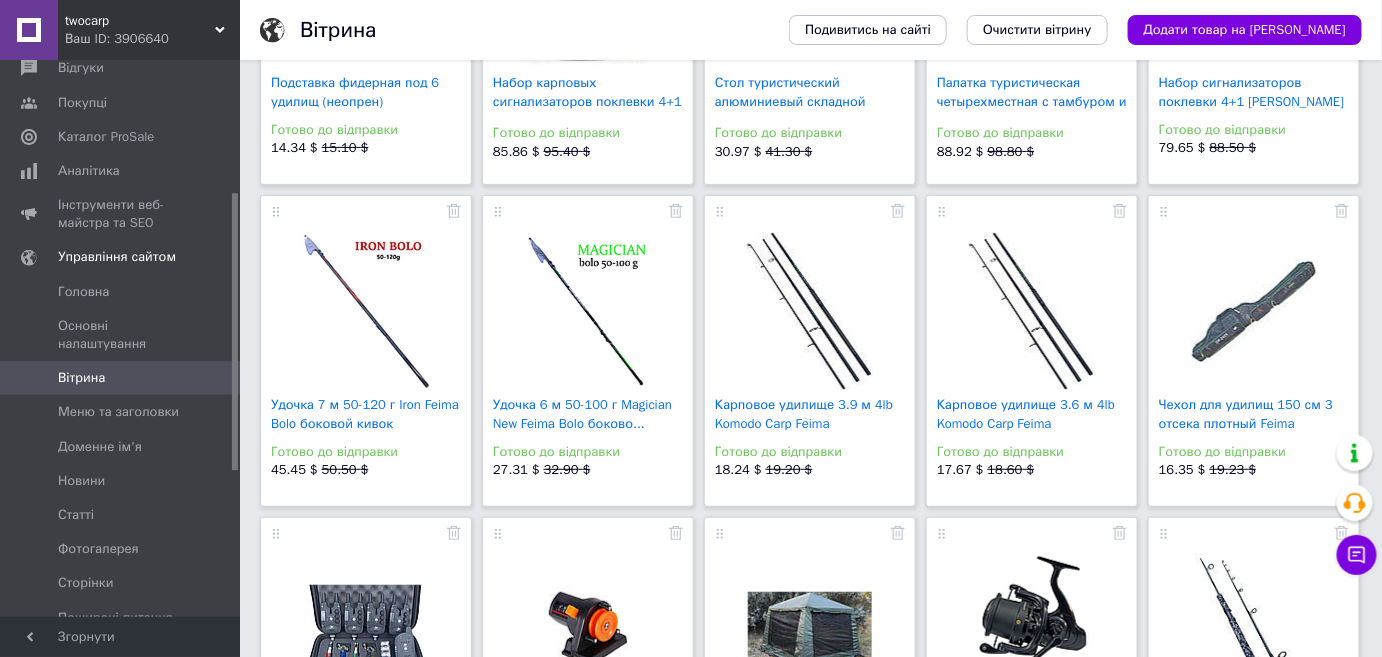 scroll, scrollTop: 2552, scrollLeft: 0, axis: vertical 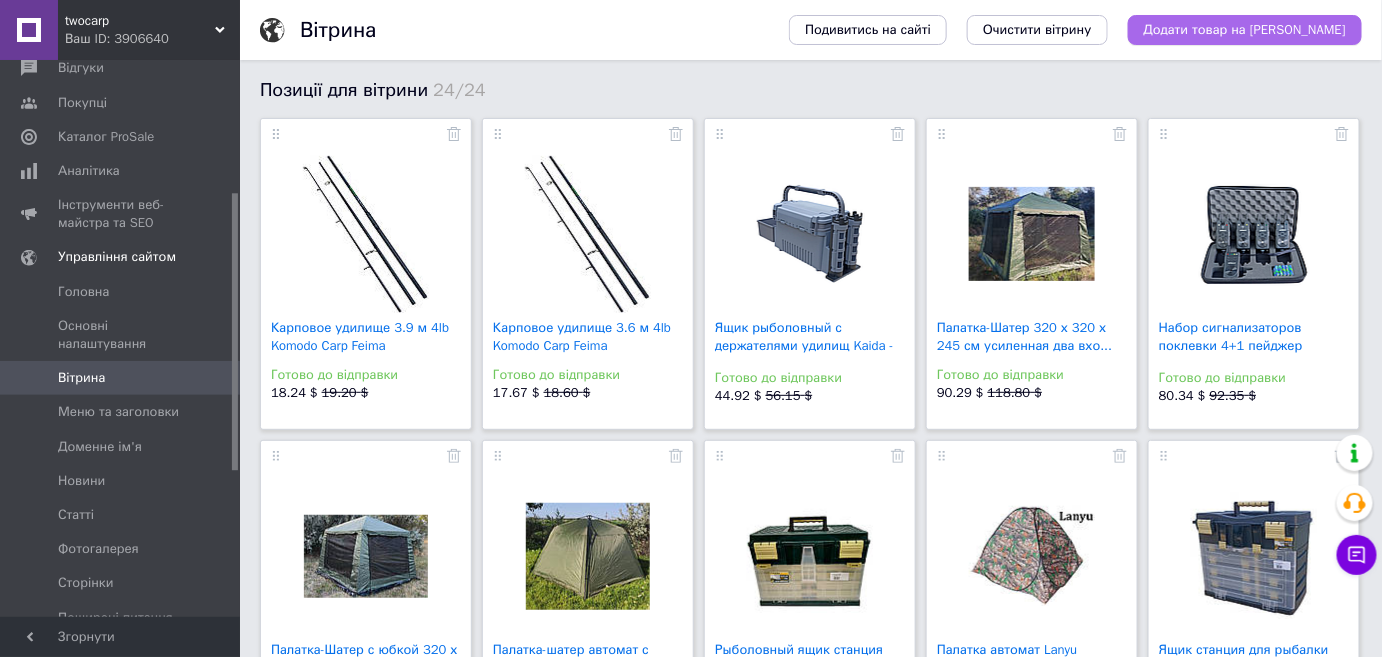 click on "Додати товар на [PERSON_NAME]" at bounding box center (1245, 30) 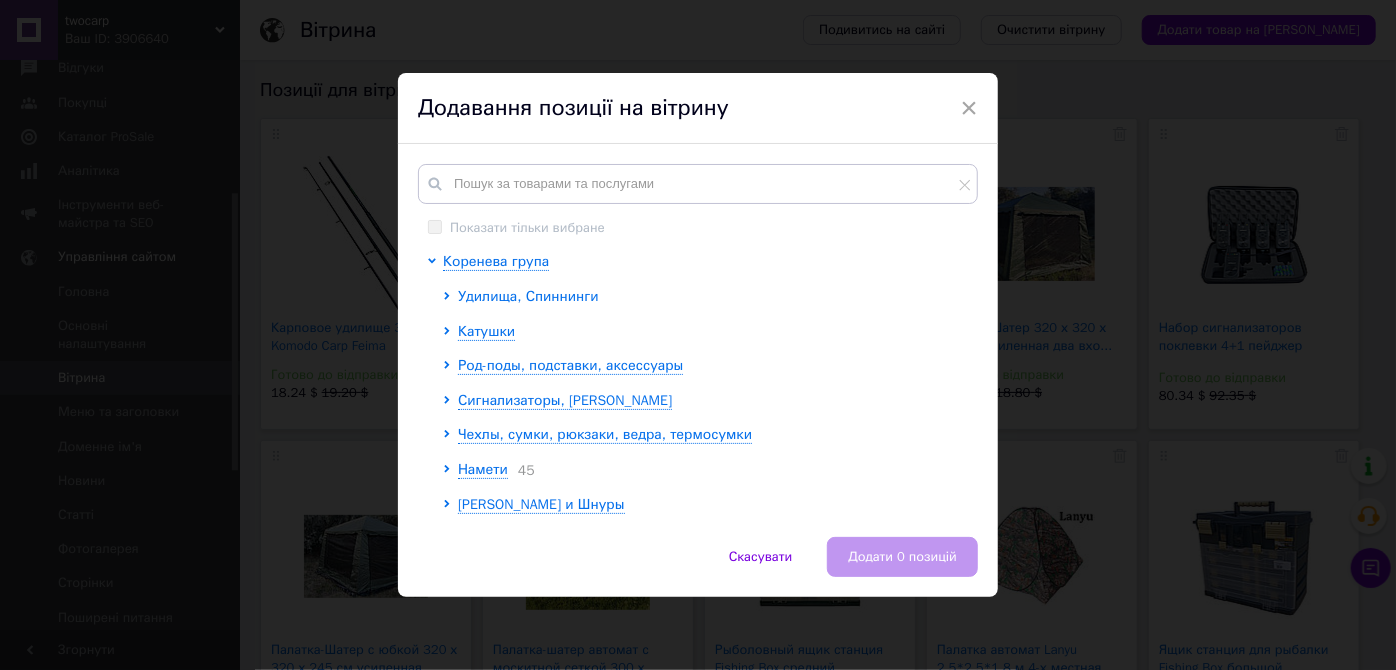 click on "Удилища, Спиннинги" at bounding box center [528, 296] 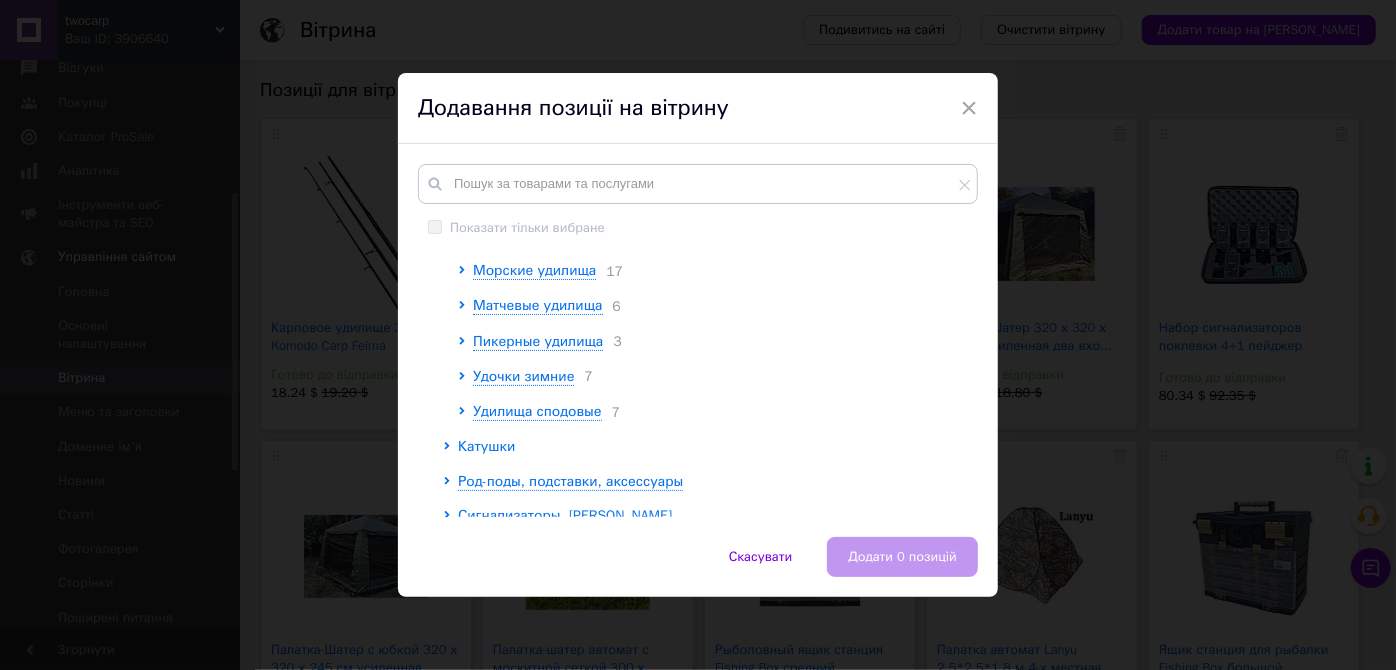 scroll, scrollTop: 272, scrollLeft: 0, axis: vertical 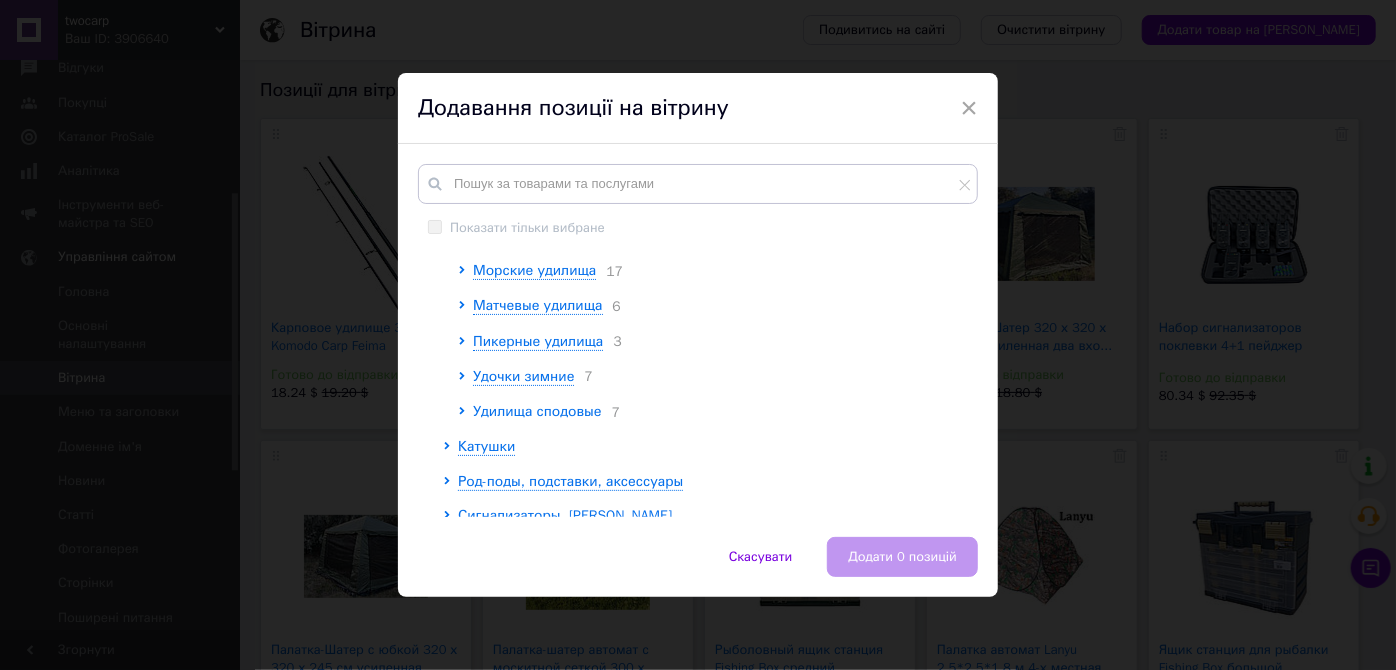 click on "Удилища сподовые" at bounding box center (537, 411) 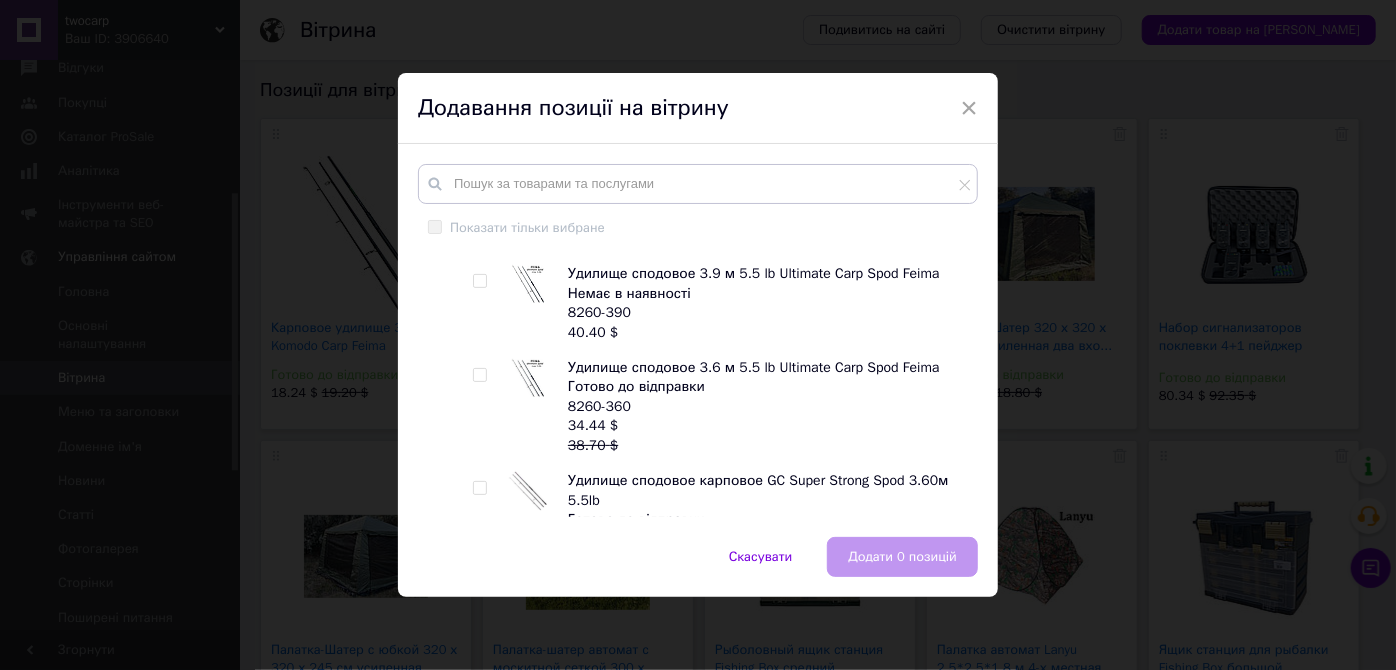 scroll, scrollTop: 454, scrollLeft: 0, axis: vertical 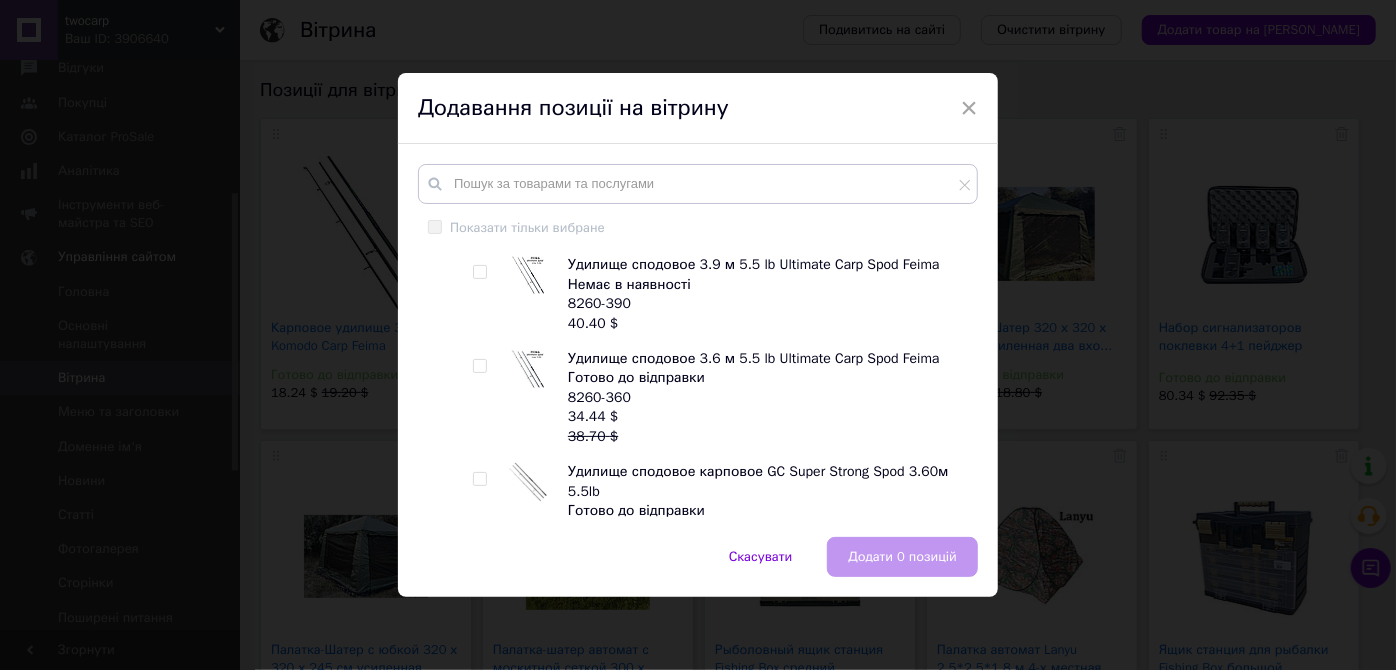click at bounding box center [479, 366] 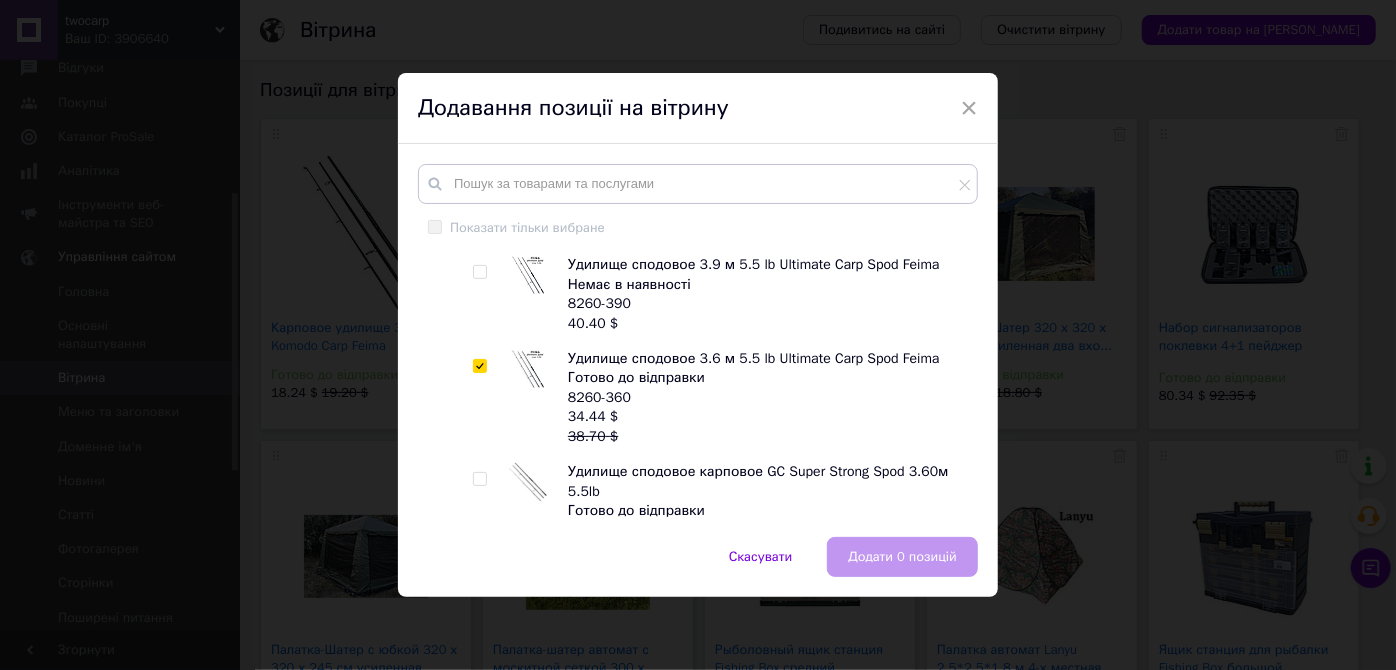 checkbox on "true" 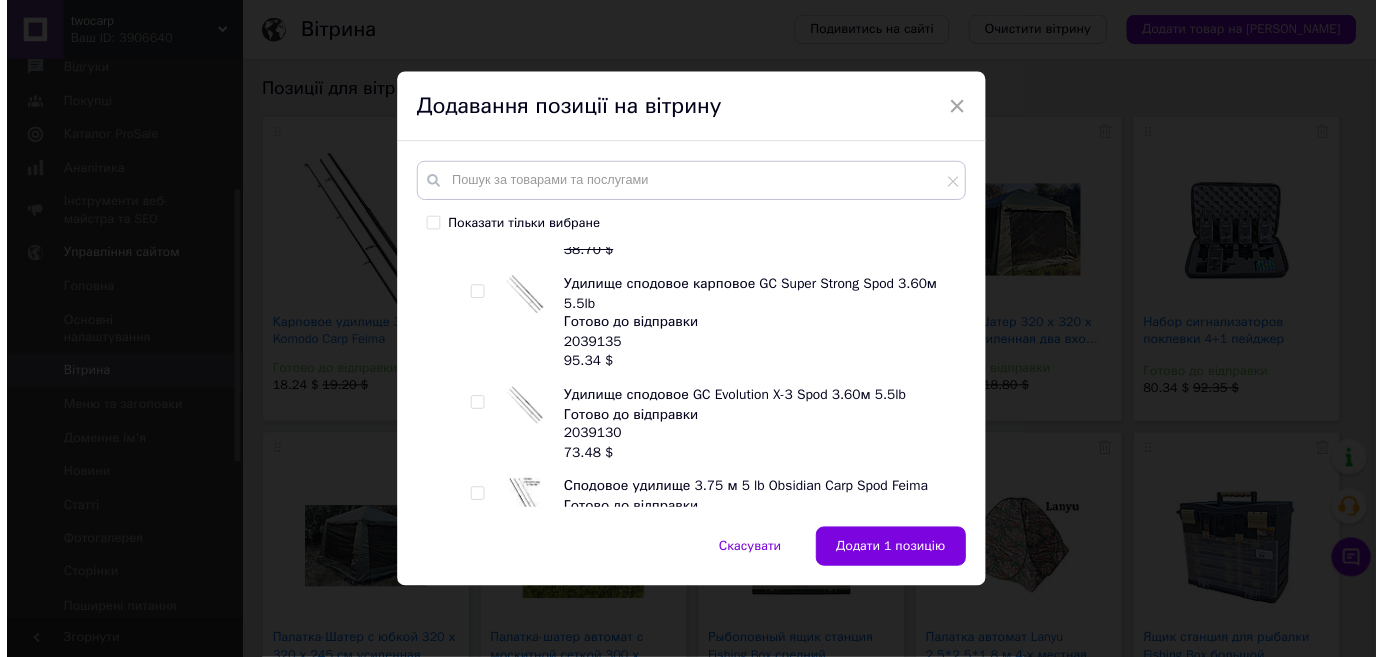 scroll, scrollTop: 727, scrollLeft: 0, axis: vertical 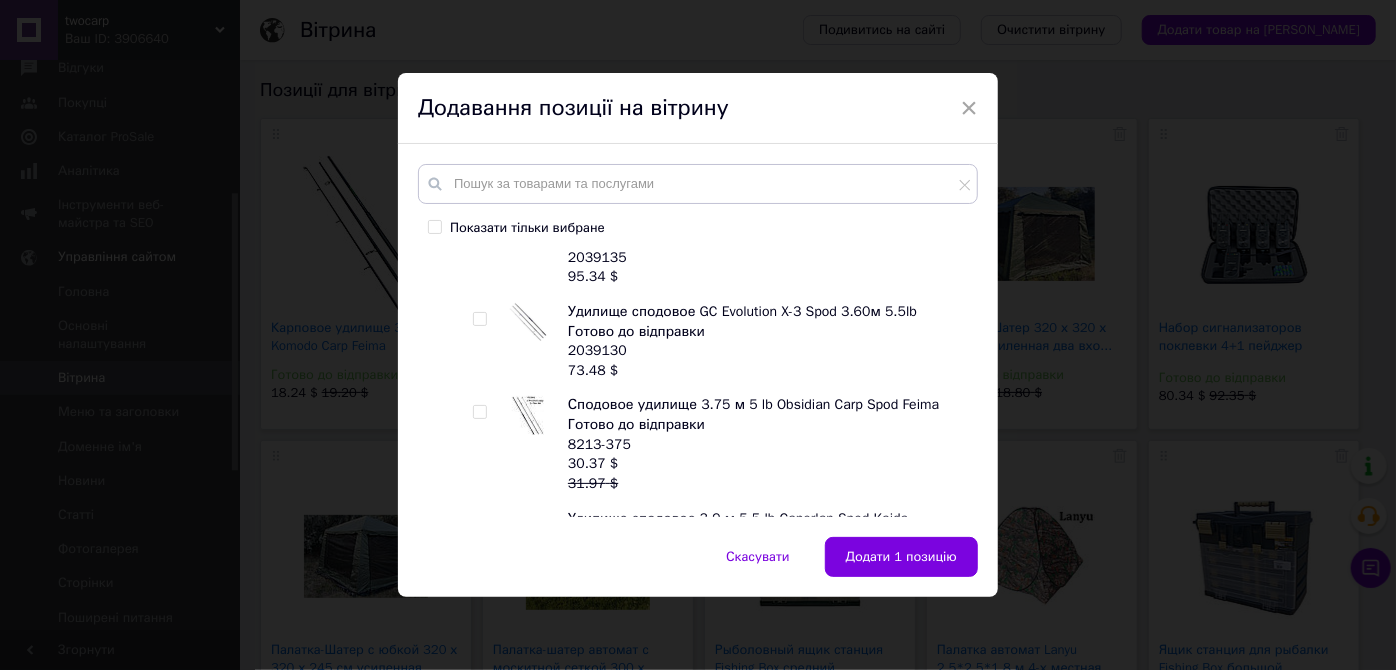 click at bounding box center (479, 412) 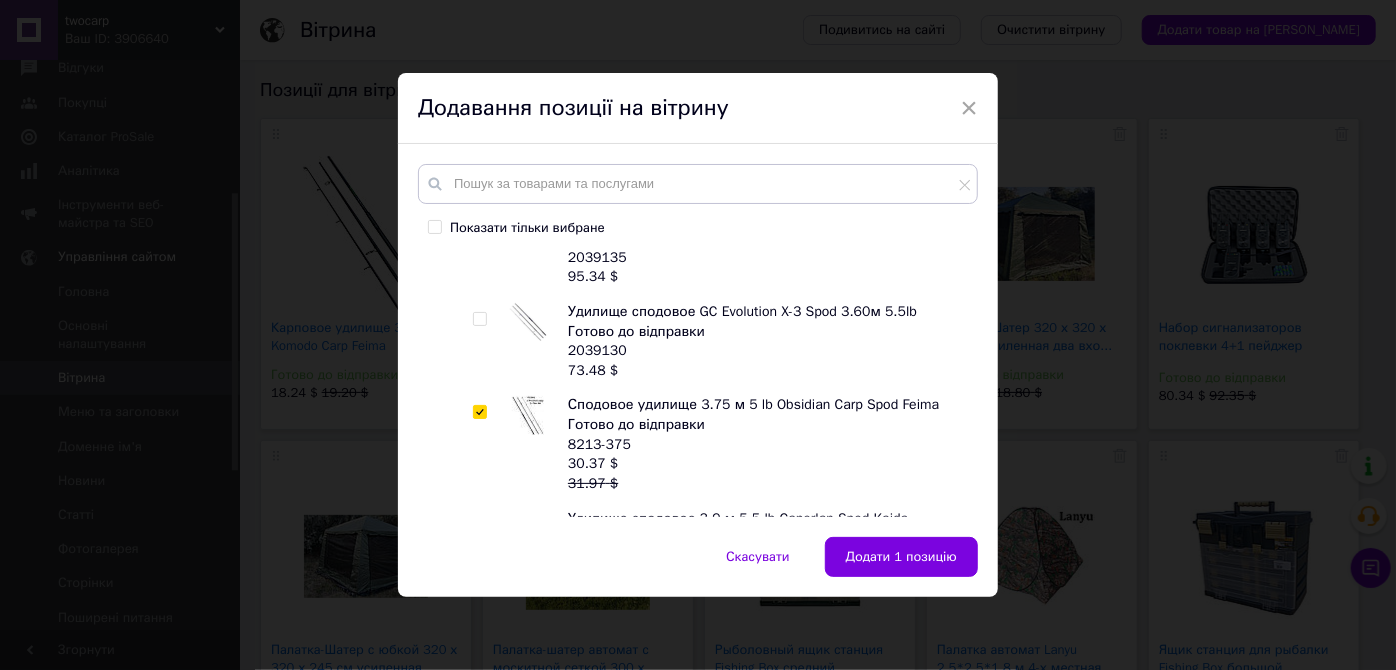 checkbox on "true" 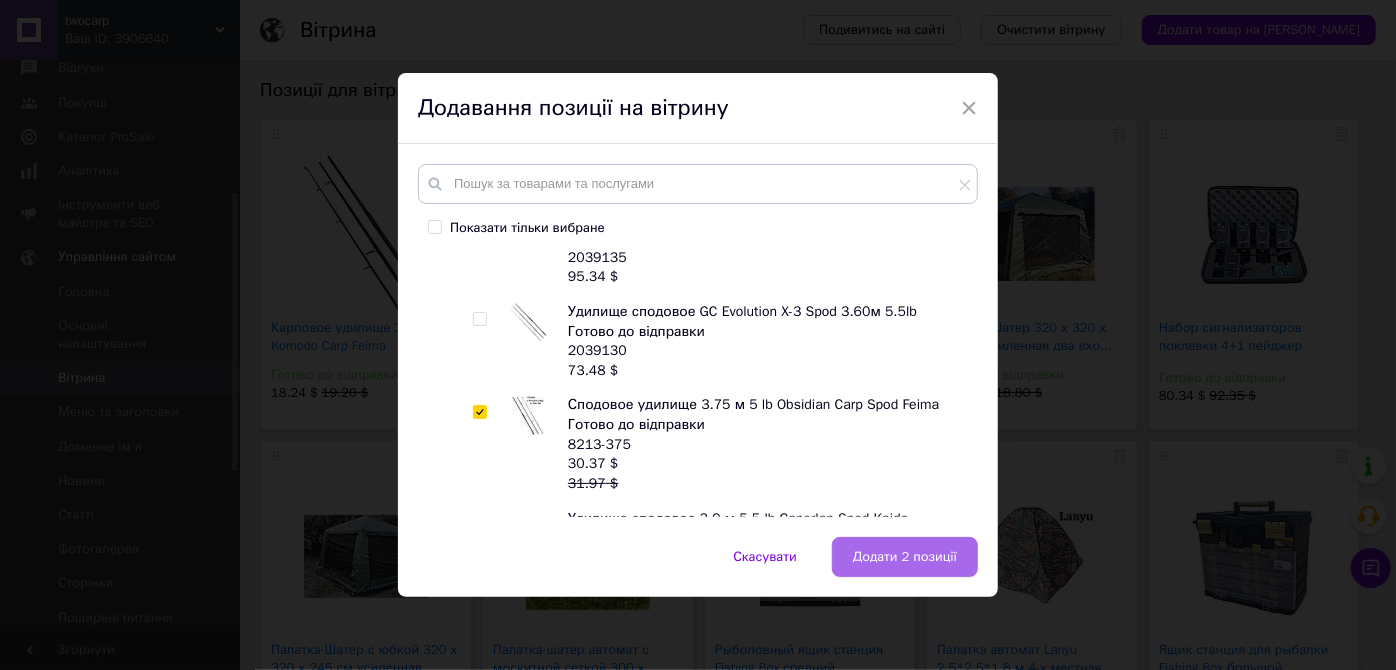 click on "Додати 2 позиції" at bounding box center [905, 557] 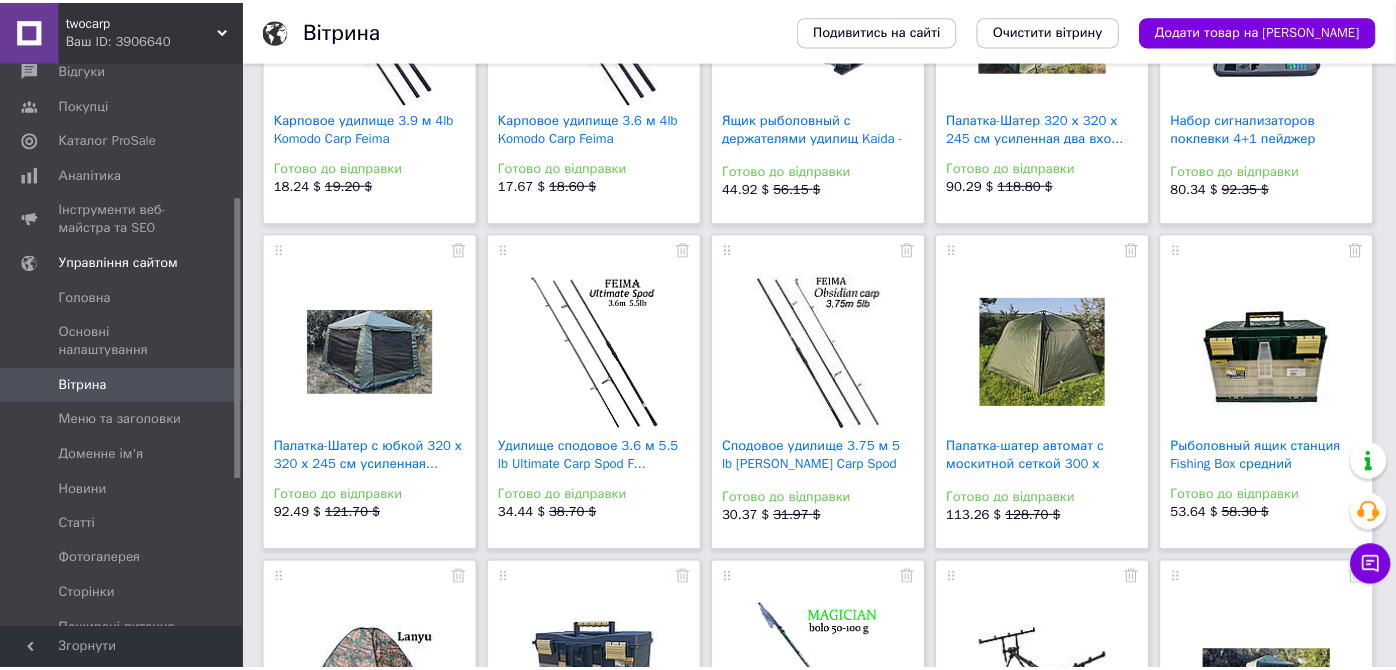 scroll, scrollTop: 160, scrollLeft: 0, axis: vertical 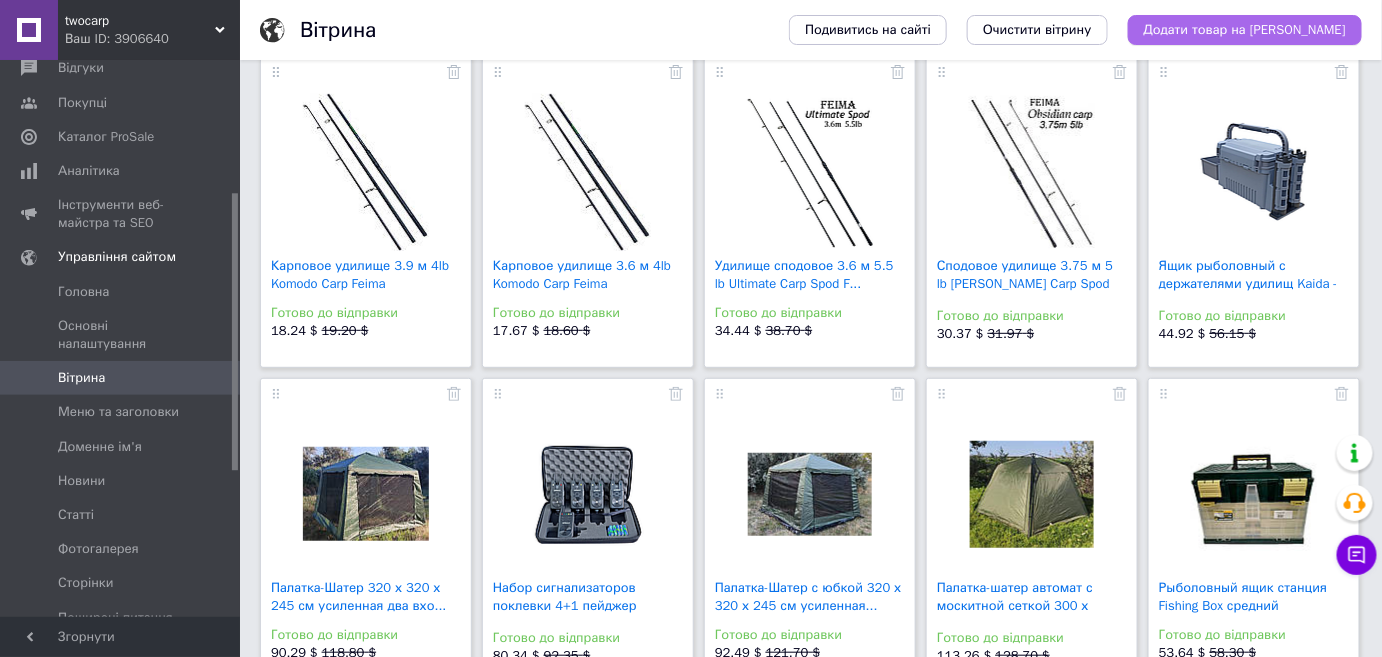 click on "Додати товар на [PERSON_NAME]" at bounding box center (1245, 30) 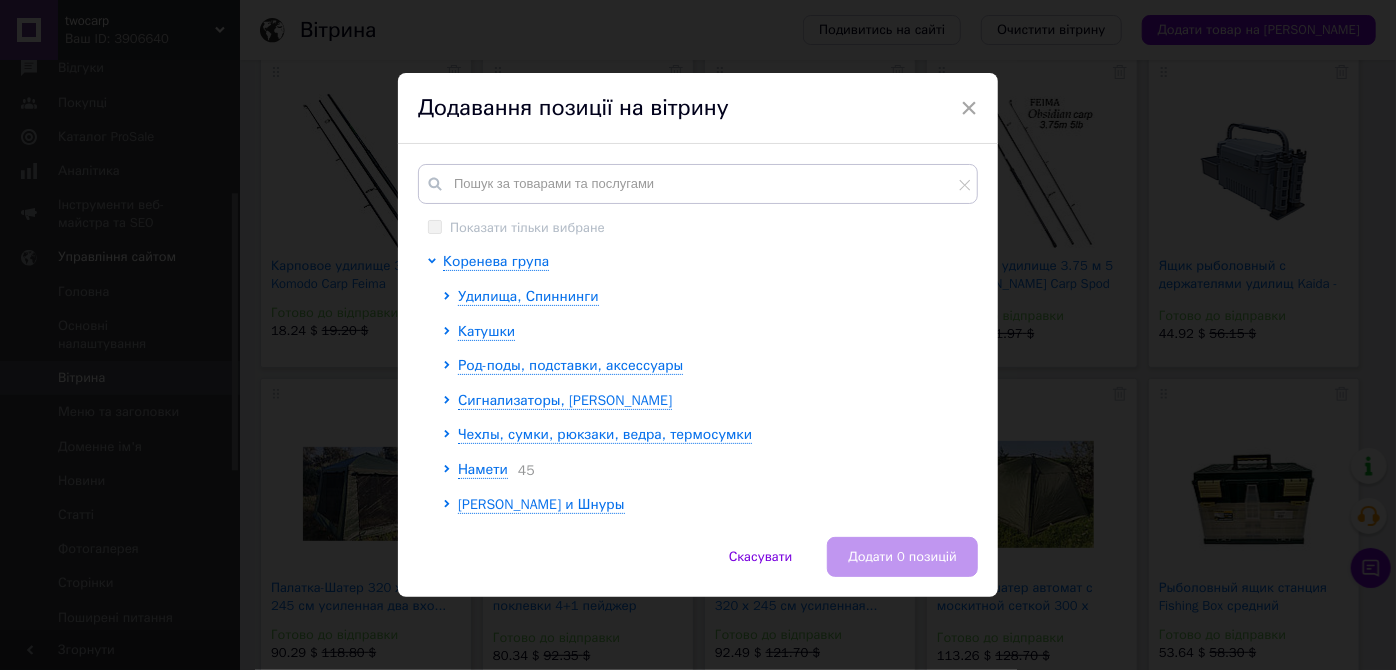 scroll, scrollTop: 90, scrollLeft: 0, axis: vertical 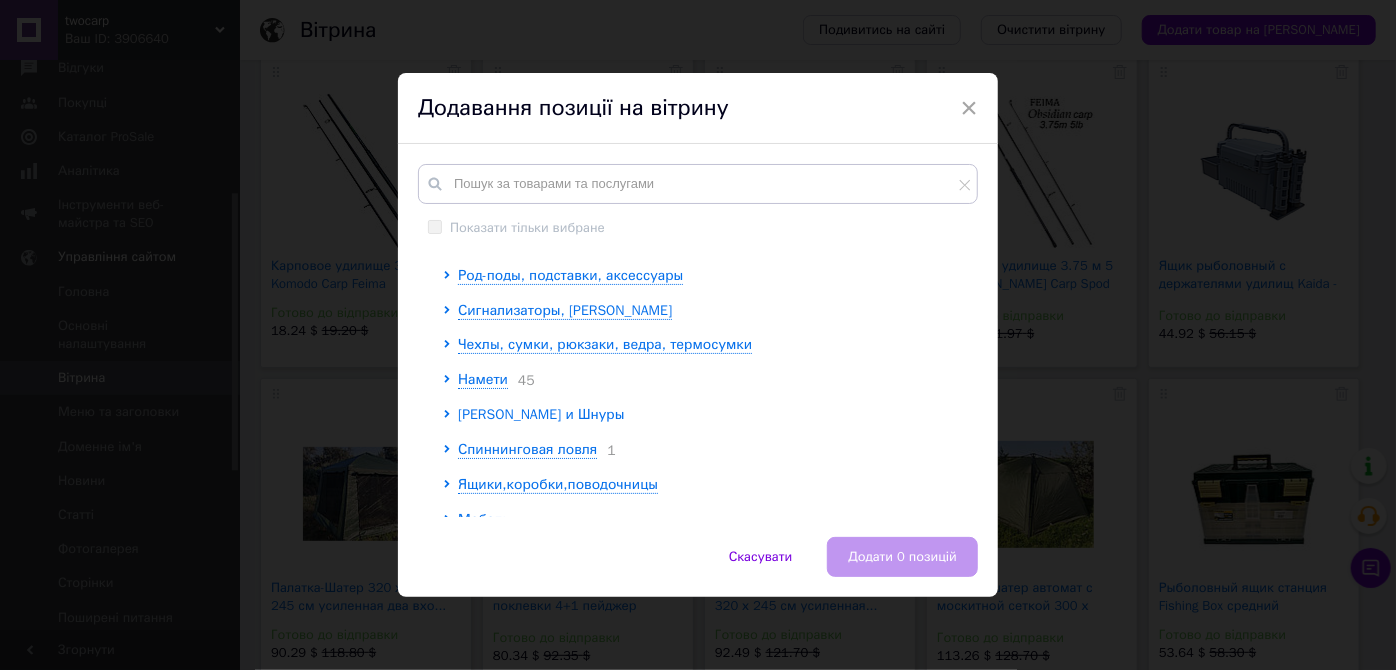 click on "[PERSON_NAME] и Шнуры" at bounding box center [541, 414] 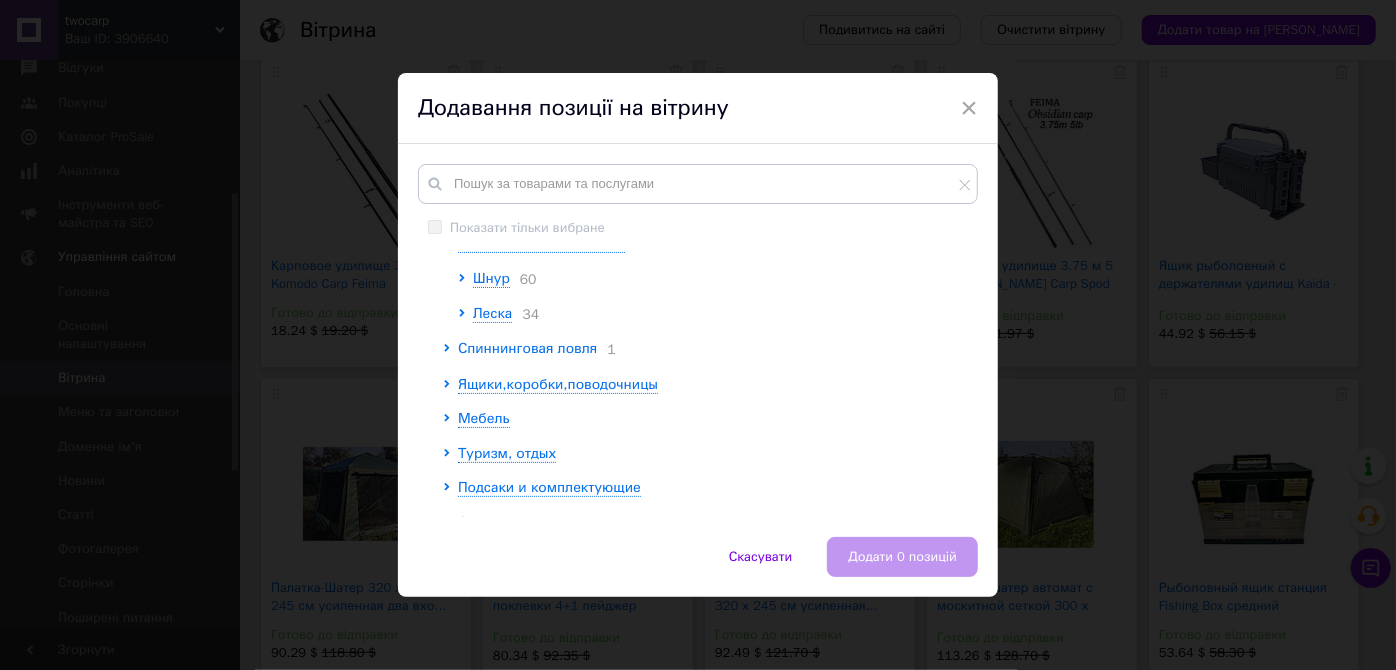 scroll, scrollTop: 272, scrollLeft: 0, axis: vertical 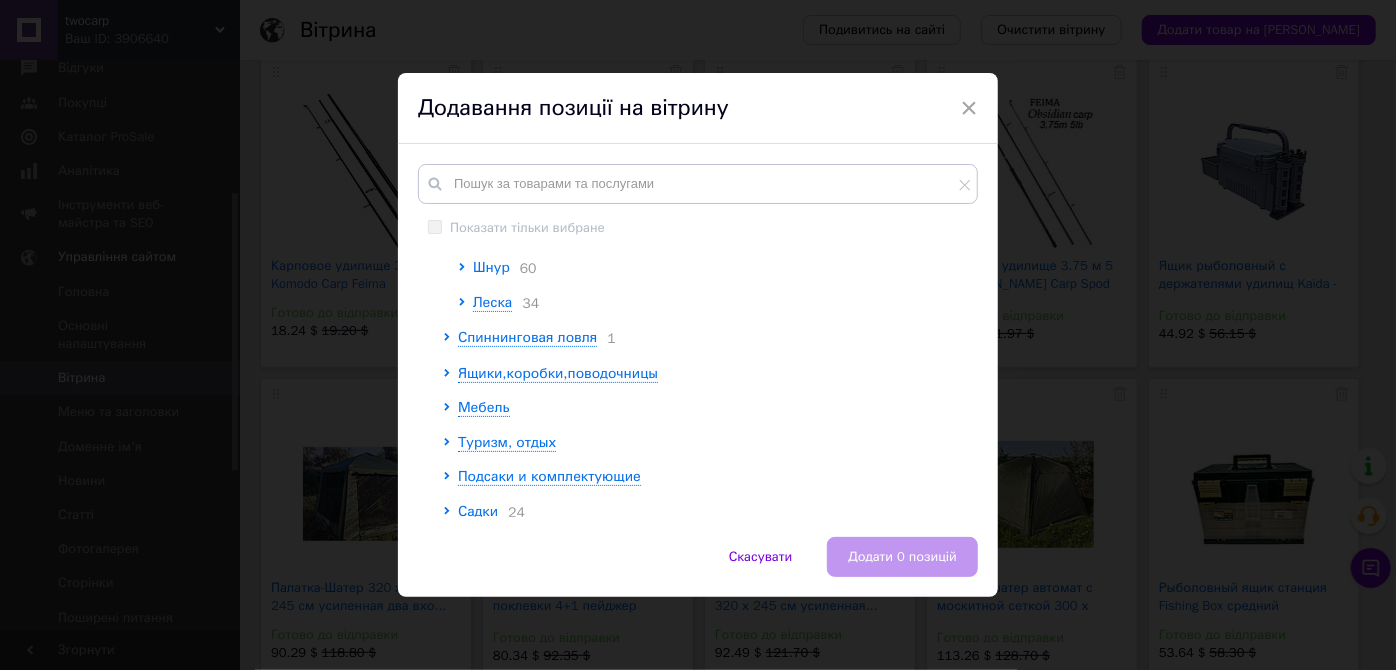 click on "Шнур" at bounding box center [491, 267] 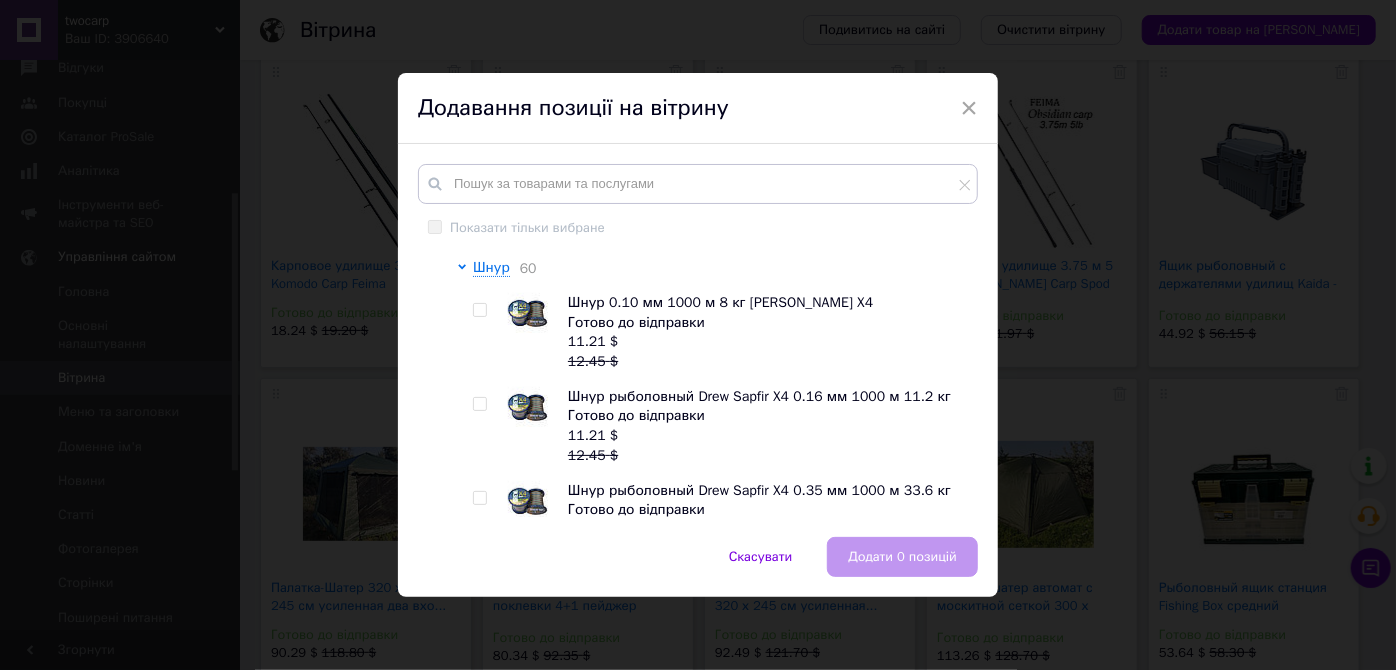 click at bounding box center [479, 404] 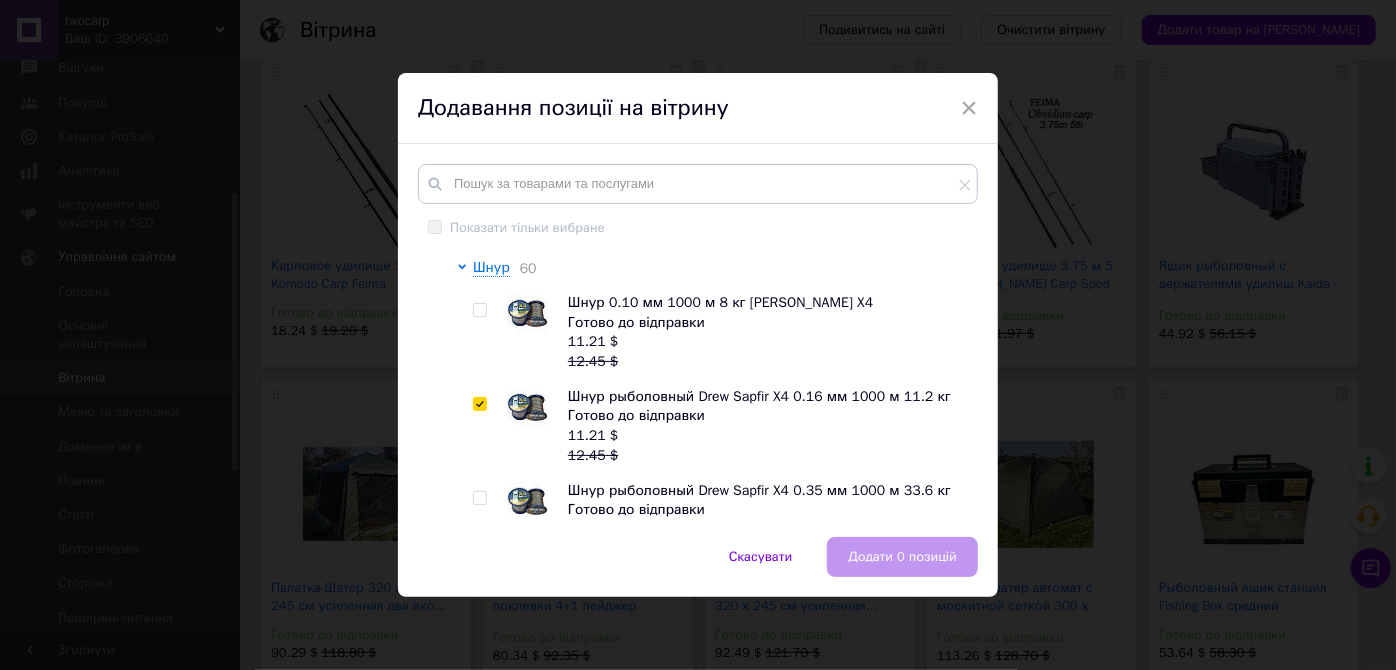 checkbox on "true" 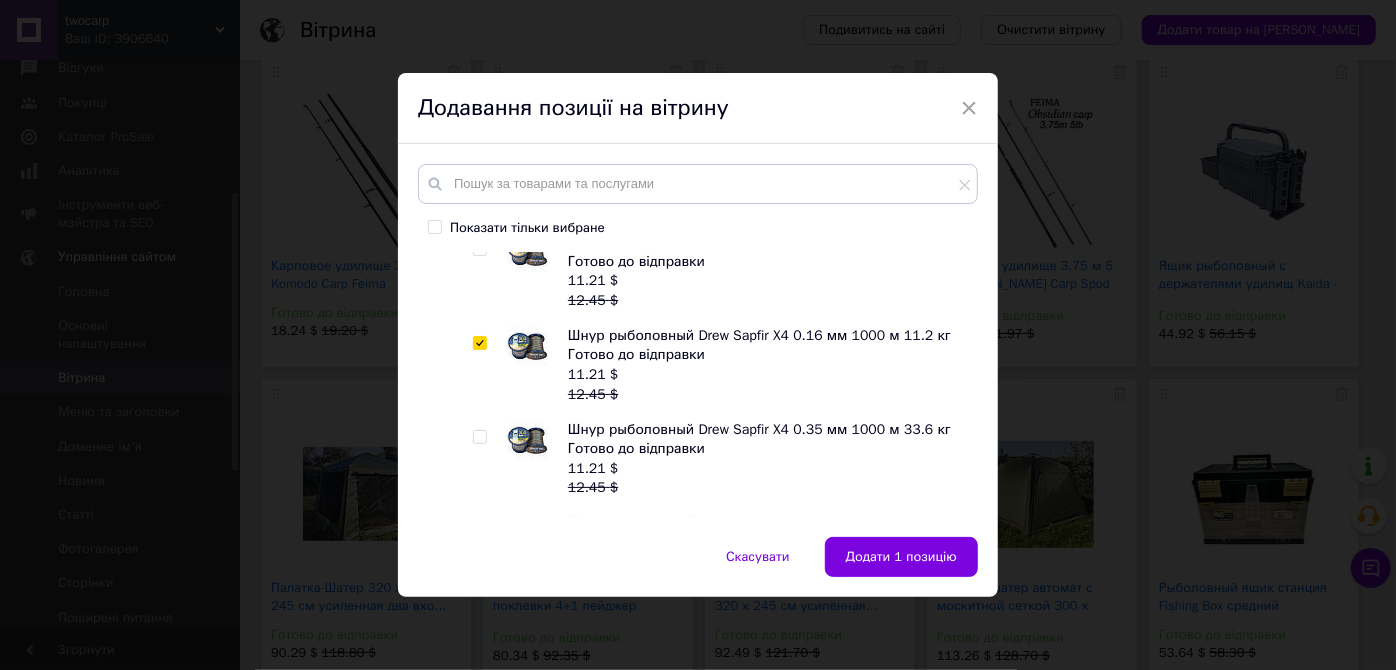 scroll, scrollTop: 454, scrollLeft: 0, axis: vertical 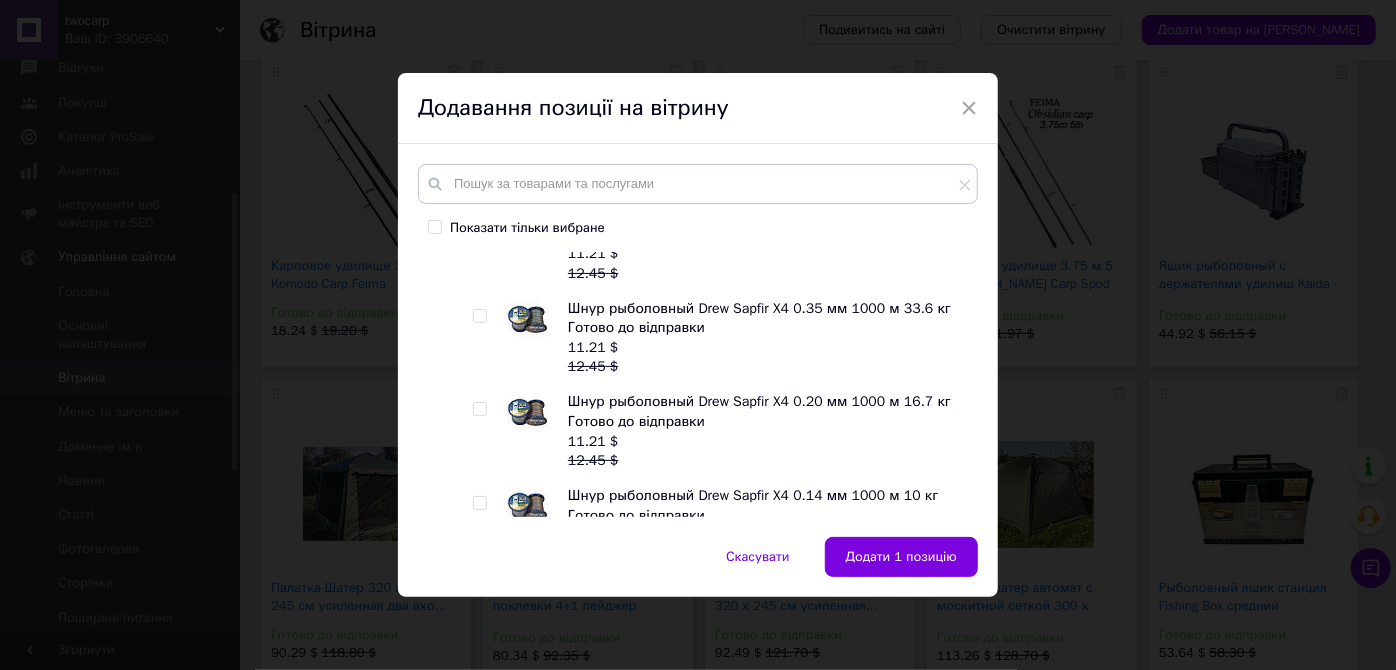 click at bounding box center (479, 409) 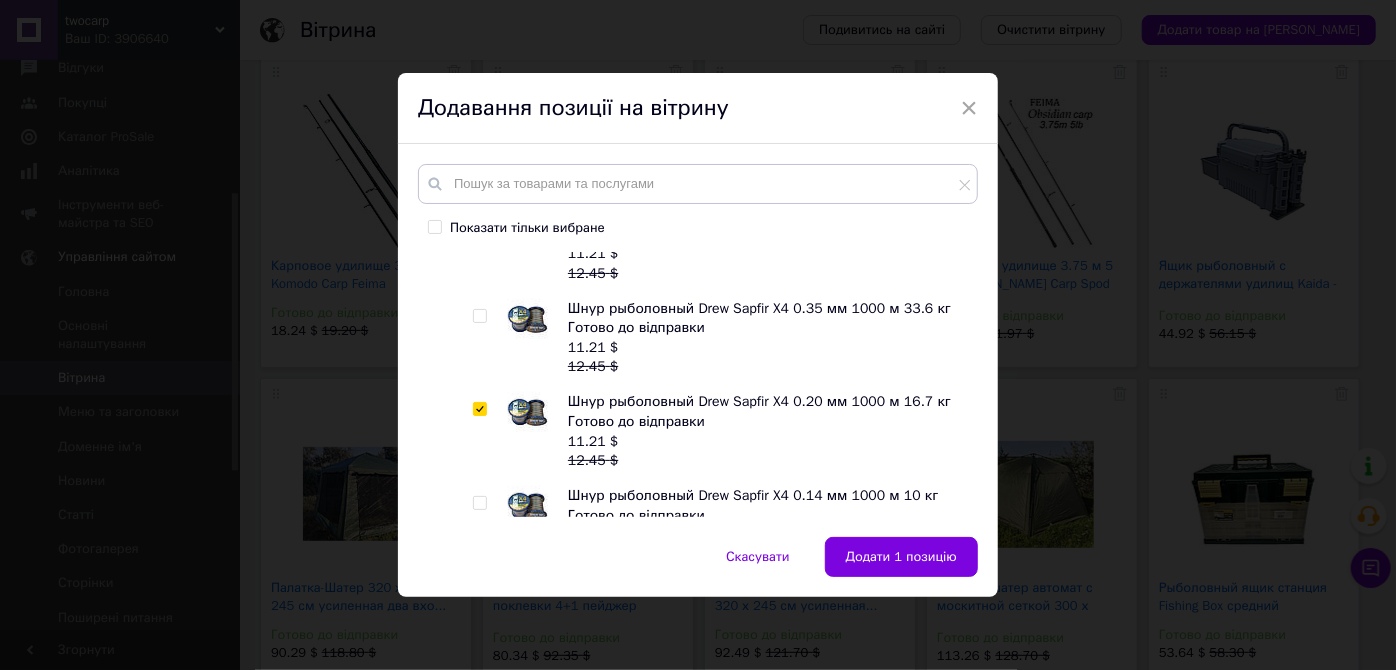 checkbox on "true" 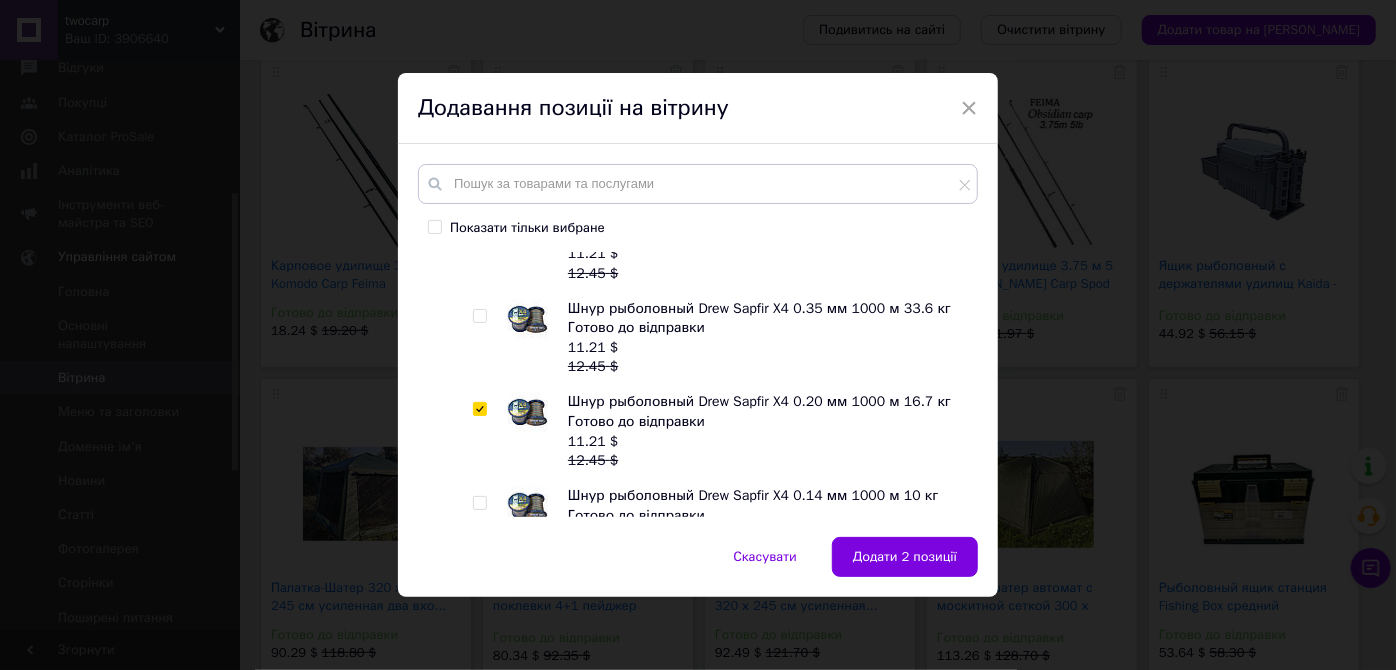click on "Додати 2 позиції" at bounding box center [905, 557] 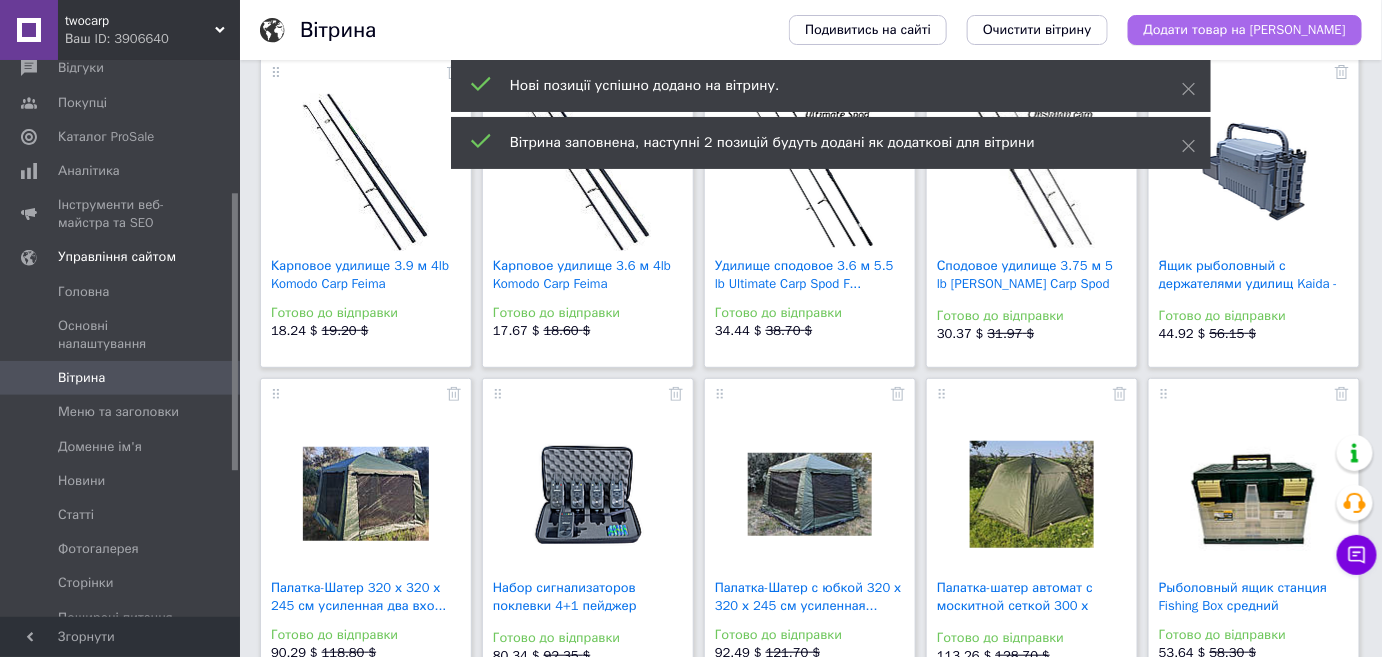 click on "Додати товар на [PERSON_NAME]" at bounding box center (1245, 30) 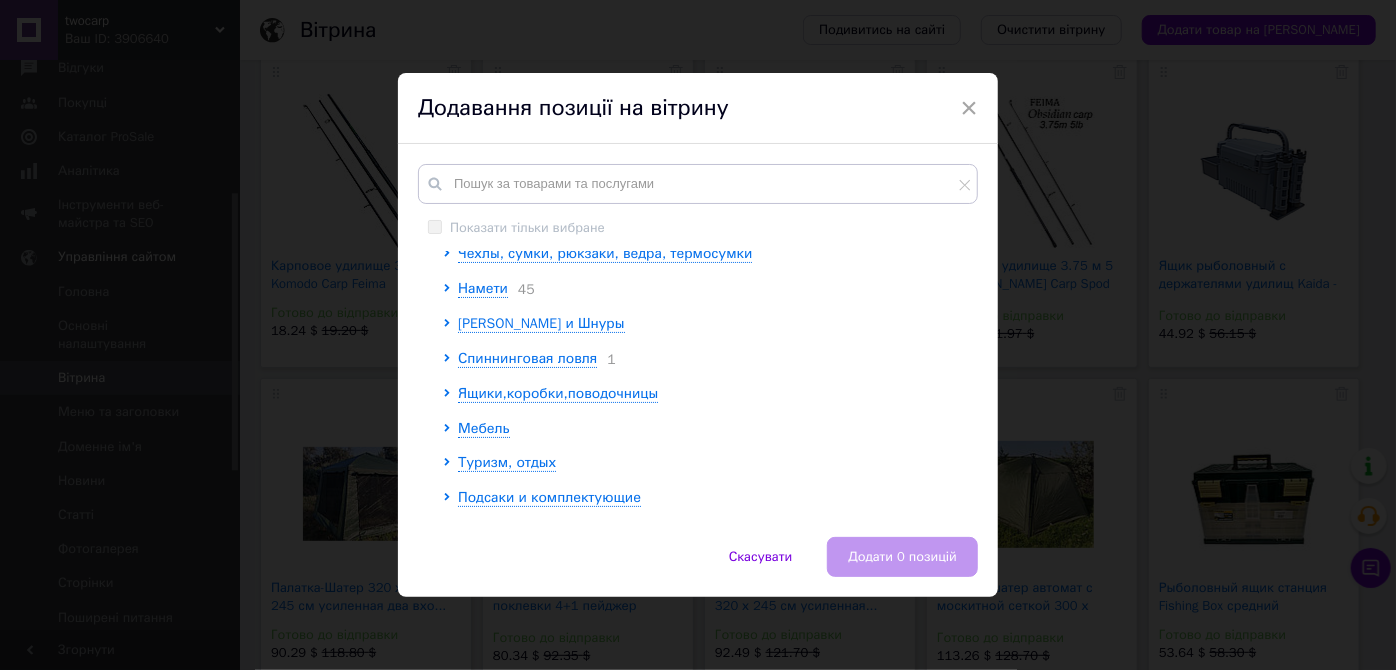 scroll, scrollTop: 272, scrollLeft: 0, axis: vertical 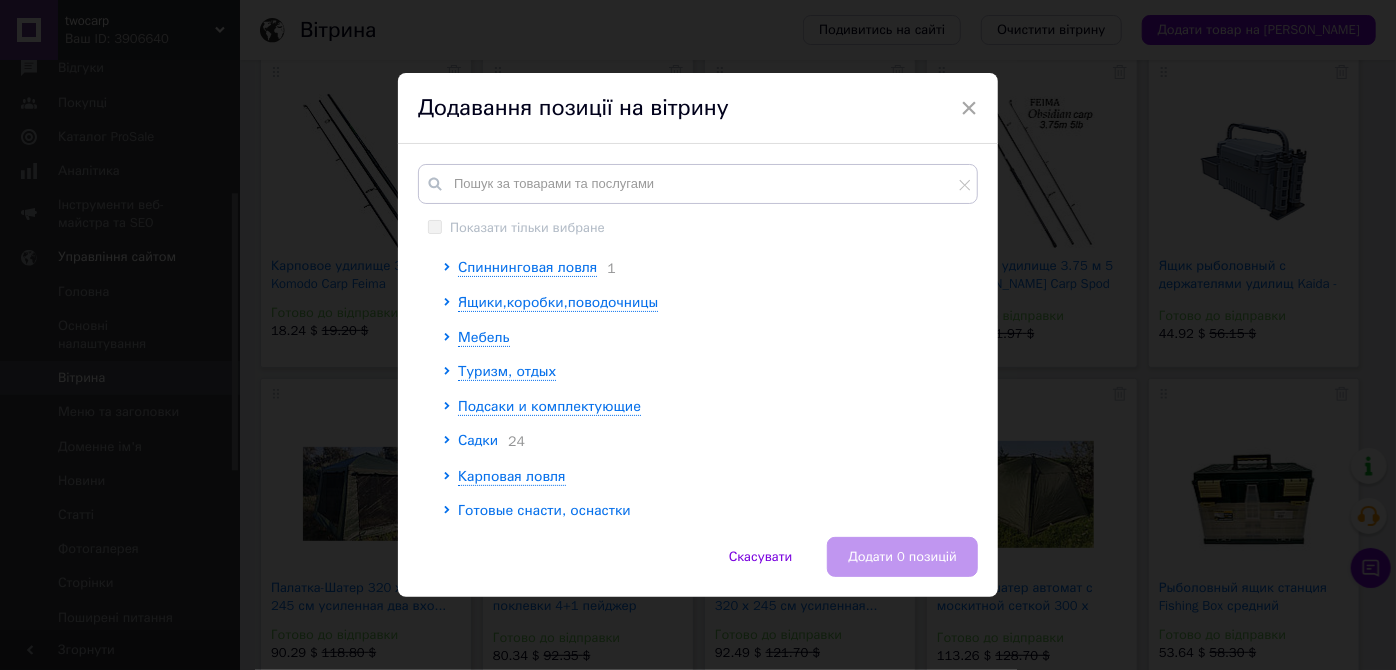 click on "Садки" at bounding box center (478, 440) 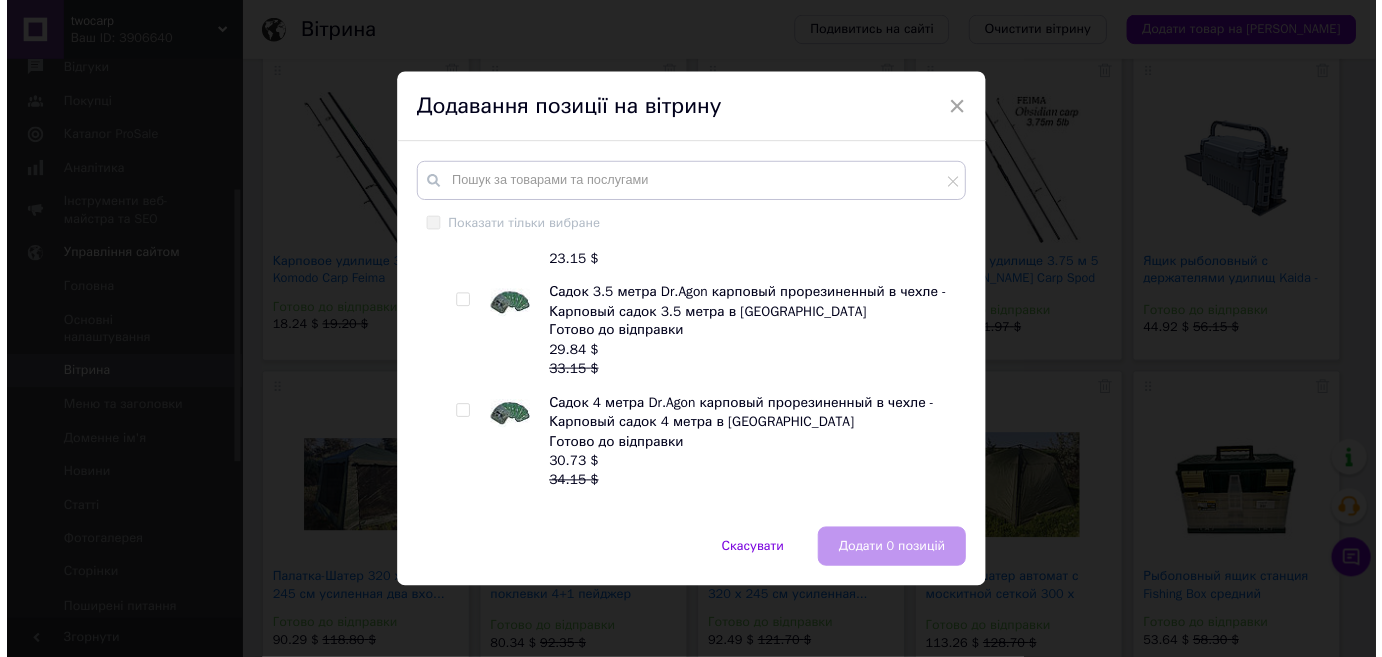 scroll, scrollTop: 545, scrollLeft: 0, axis: vertical 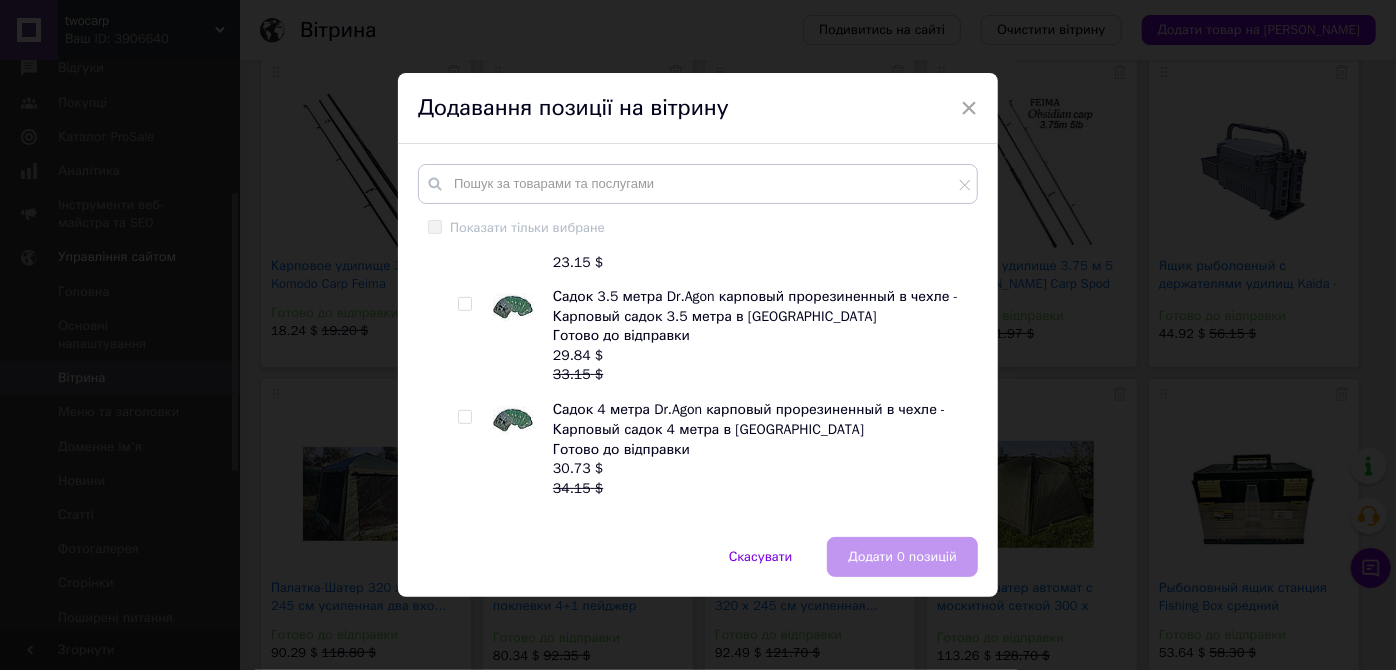 click at bounding box center [464, 304] 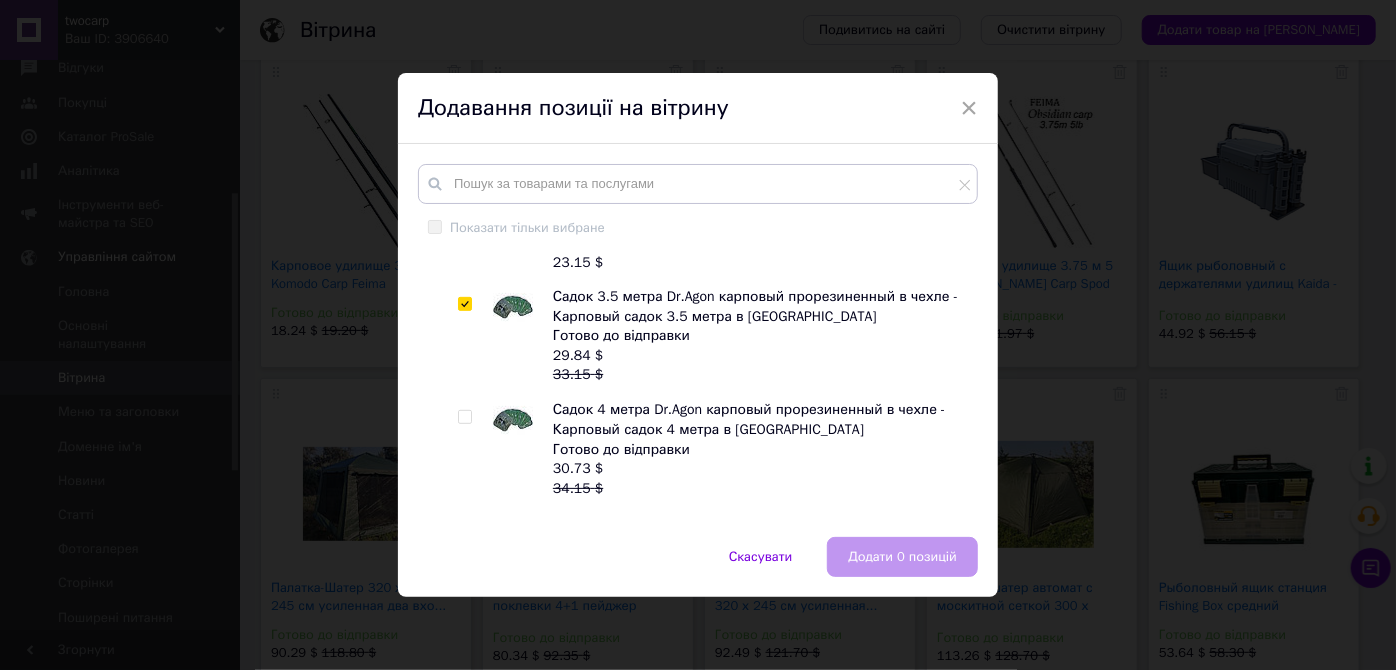 checkbox on "true" 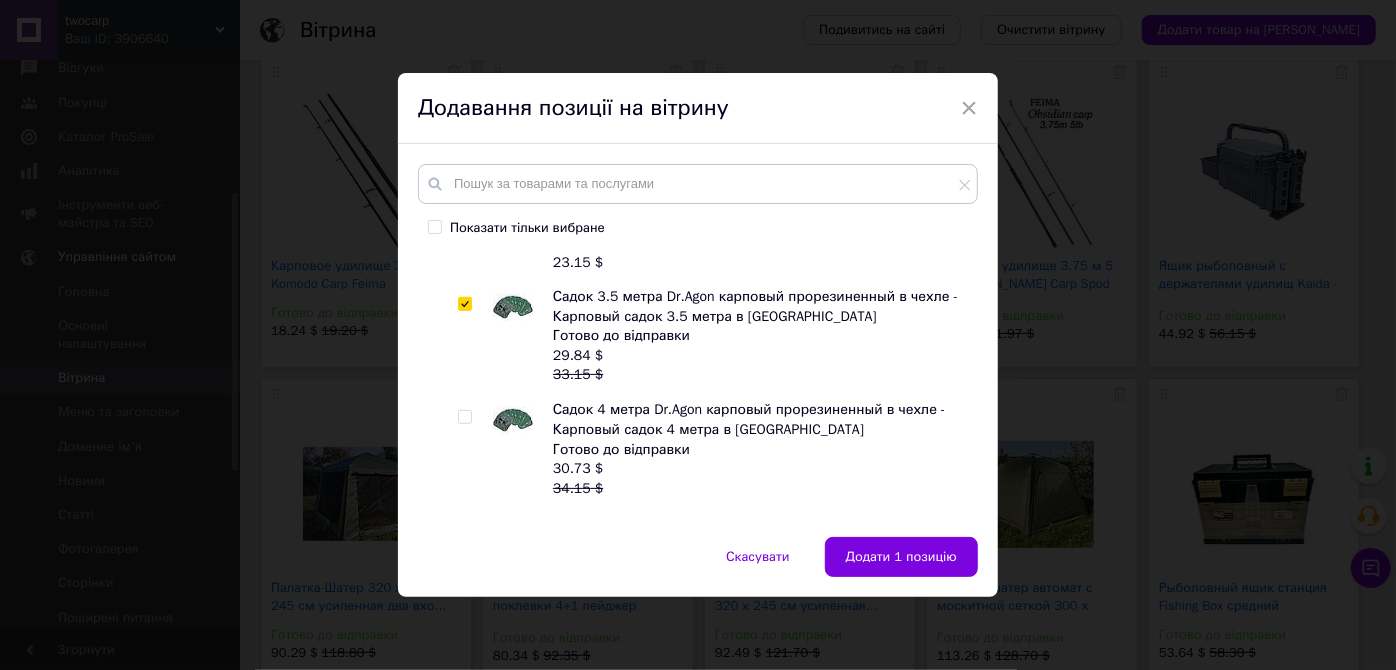 click at bounding box center [464, 417] 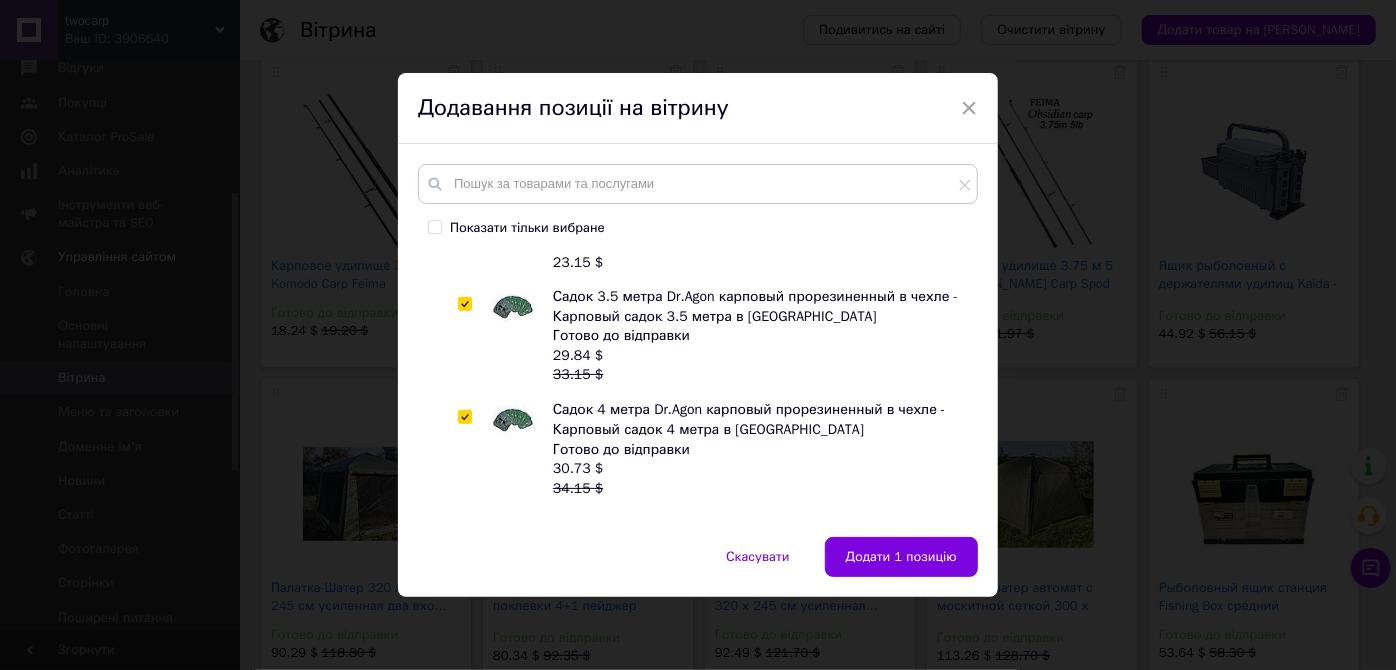 checkbox on "true" 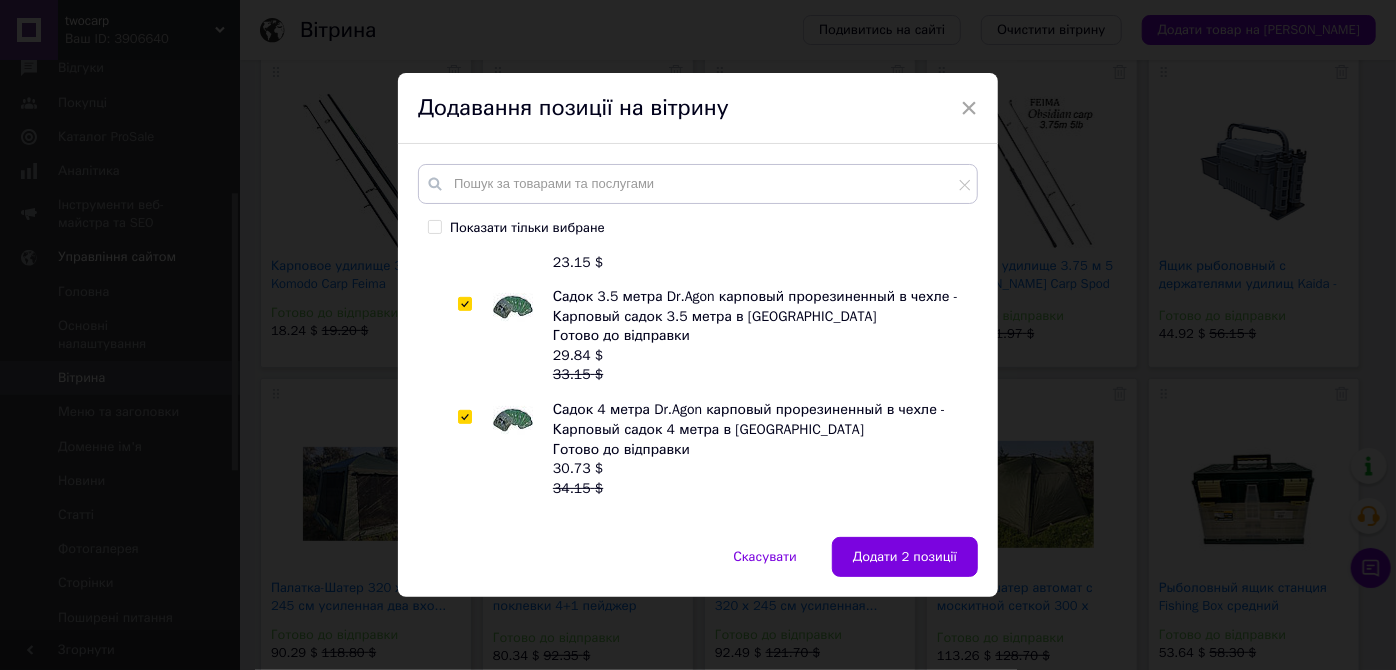 click on "Додати 2 позиції" at bounding box center [905, 557] 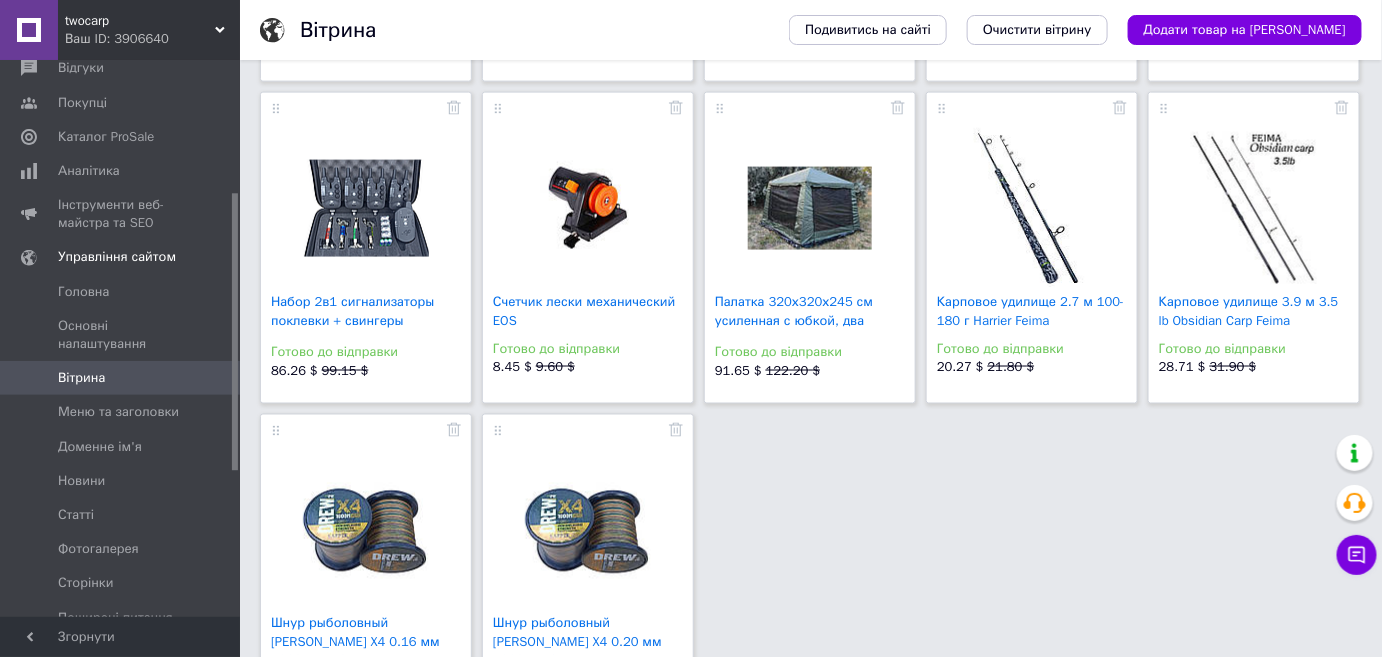 scroll, scrollTop: 3482, scrollLeft: 0, axis: vertical 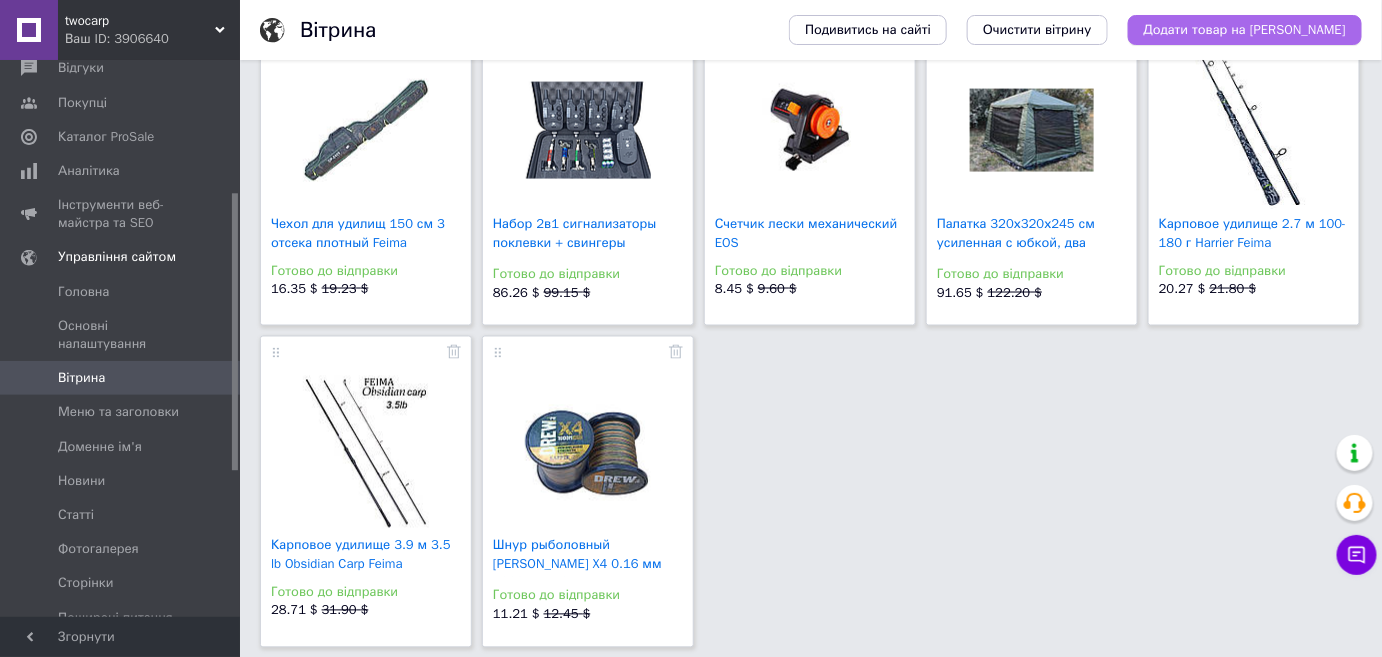 click on "Додати товар на [PERSON_NAME]" at bounding box center (1245, 30) 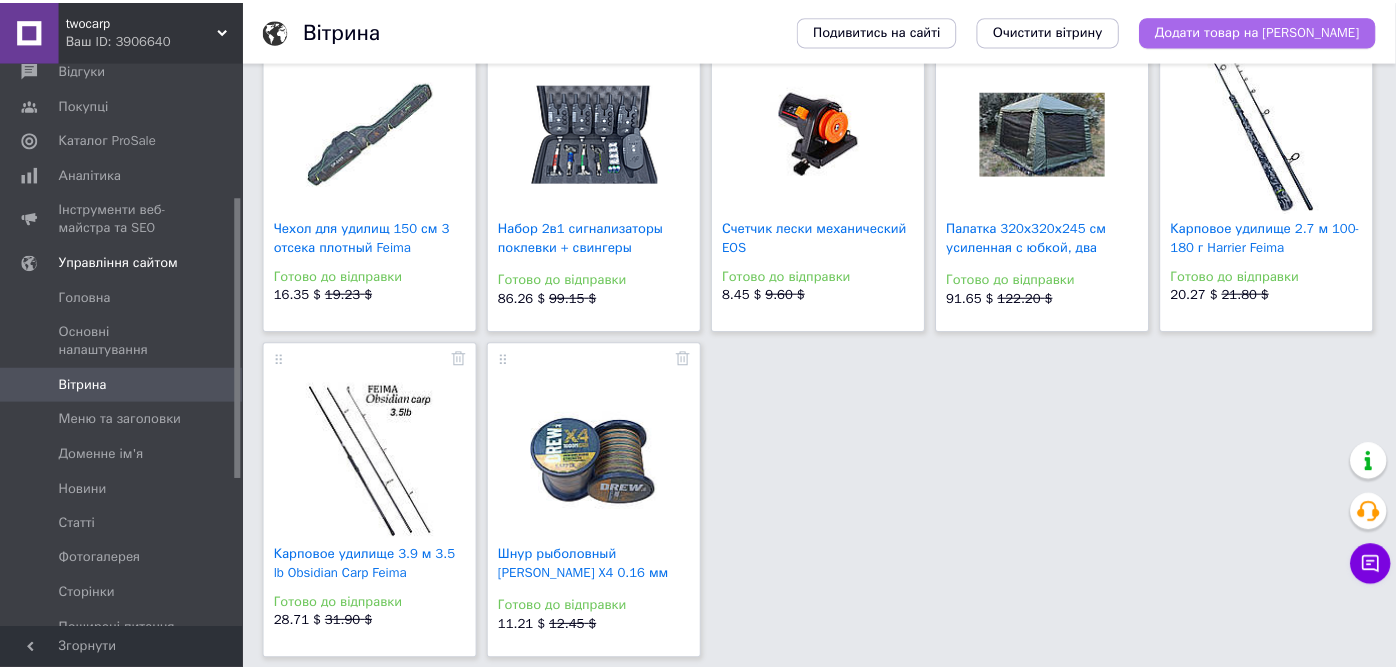 scroll, scrollTop: 3468, scrollLeft: 0, axis: vertical 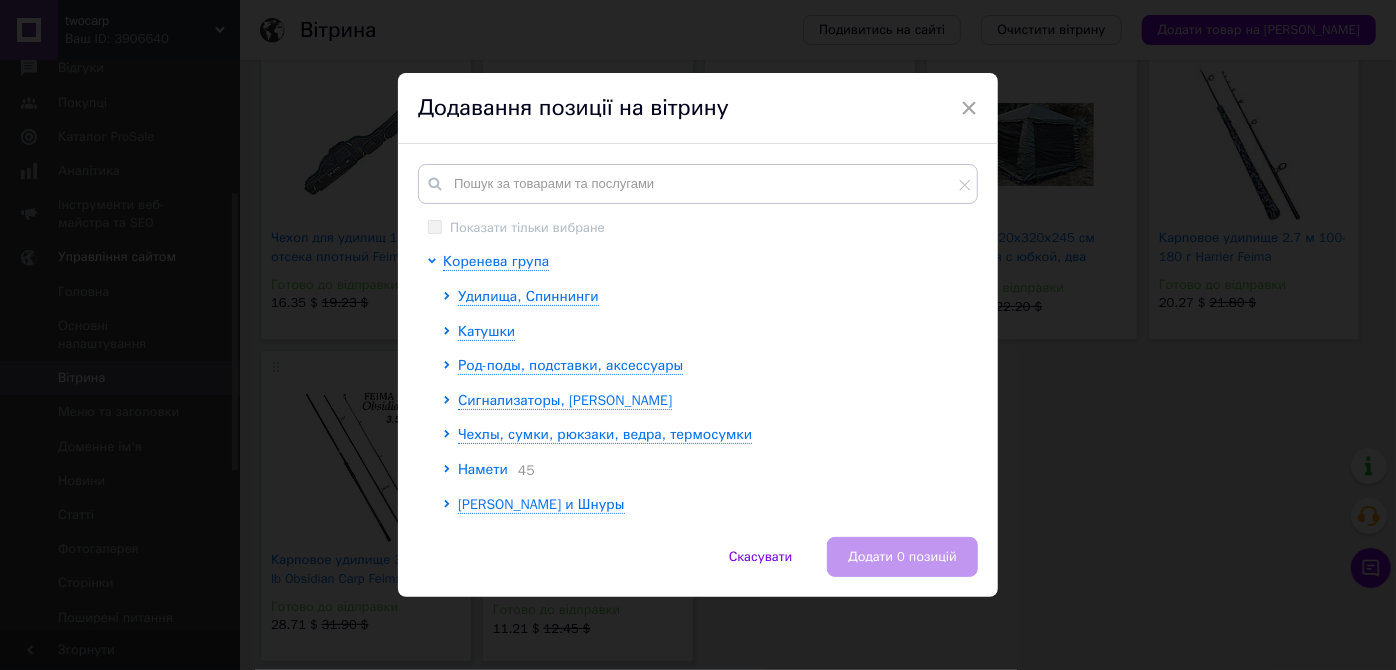 click on "Намети" at bounding box center (483, 469) 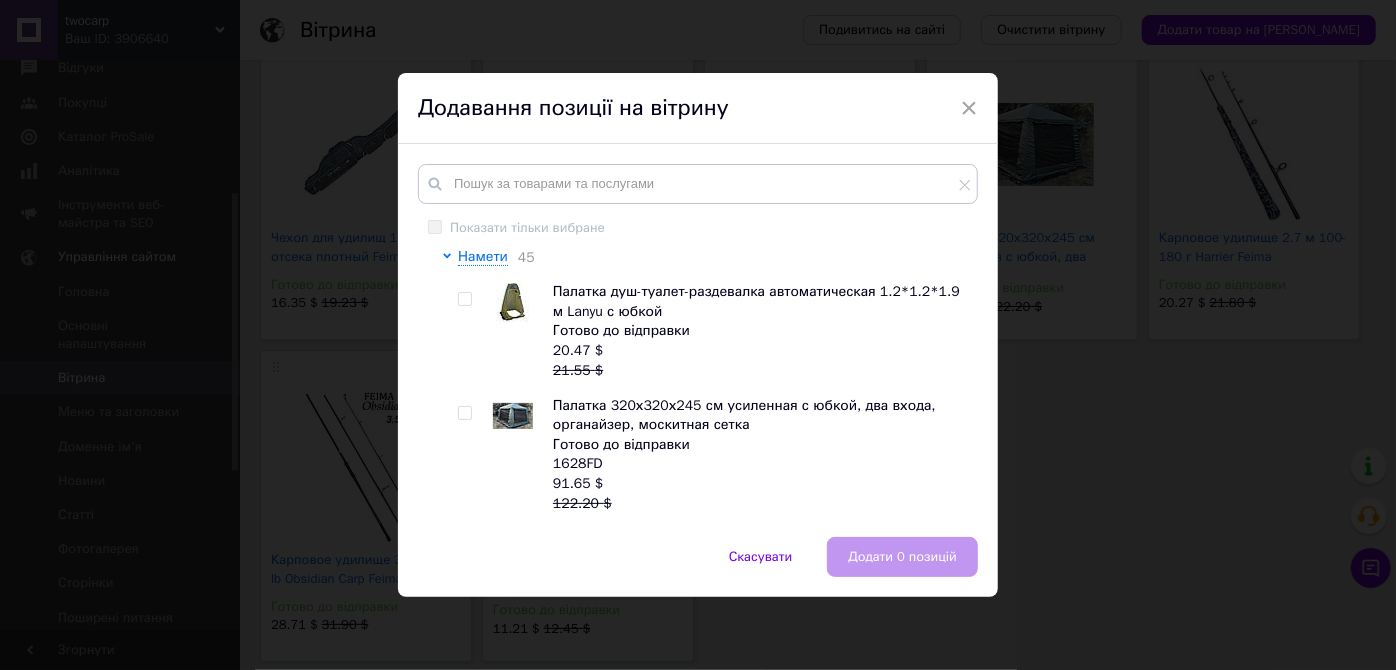 scroll, scrollTop: 181, scrollLeft: 0, axis: vertical 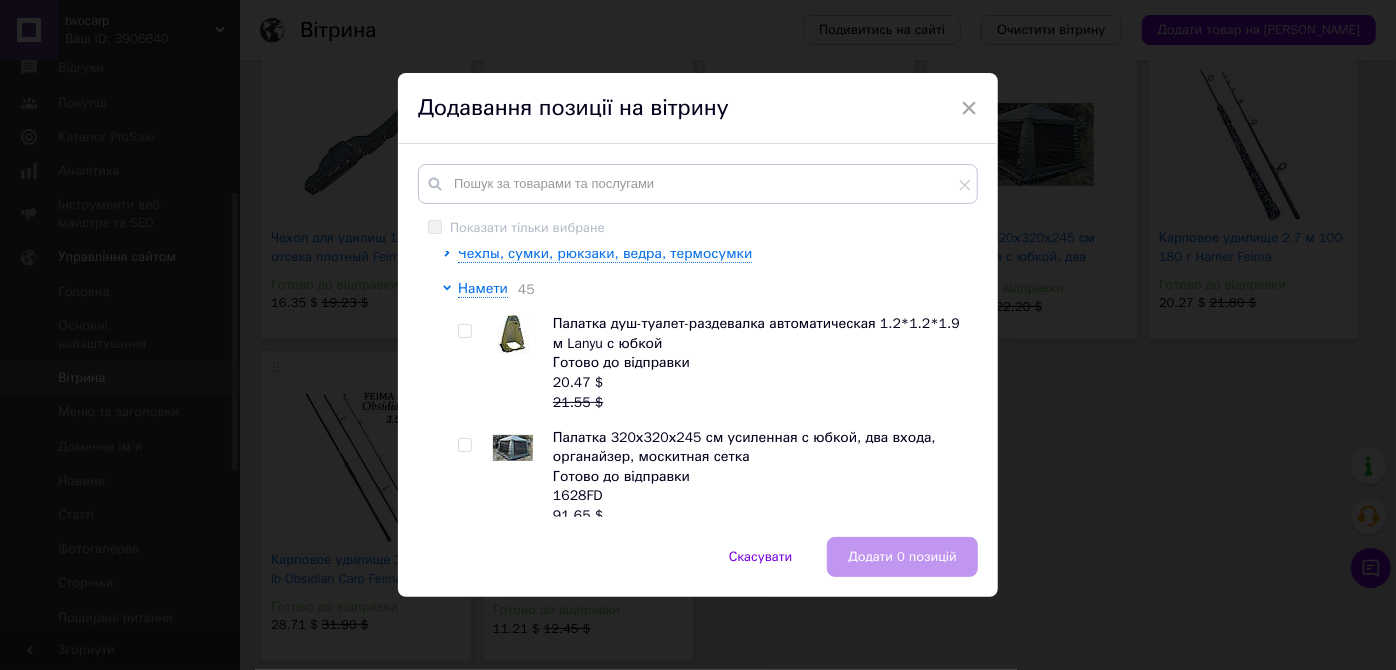 click at bounding box center [464, 331] 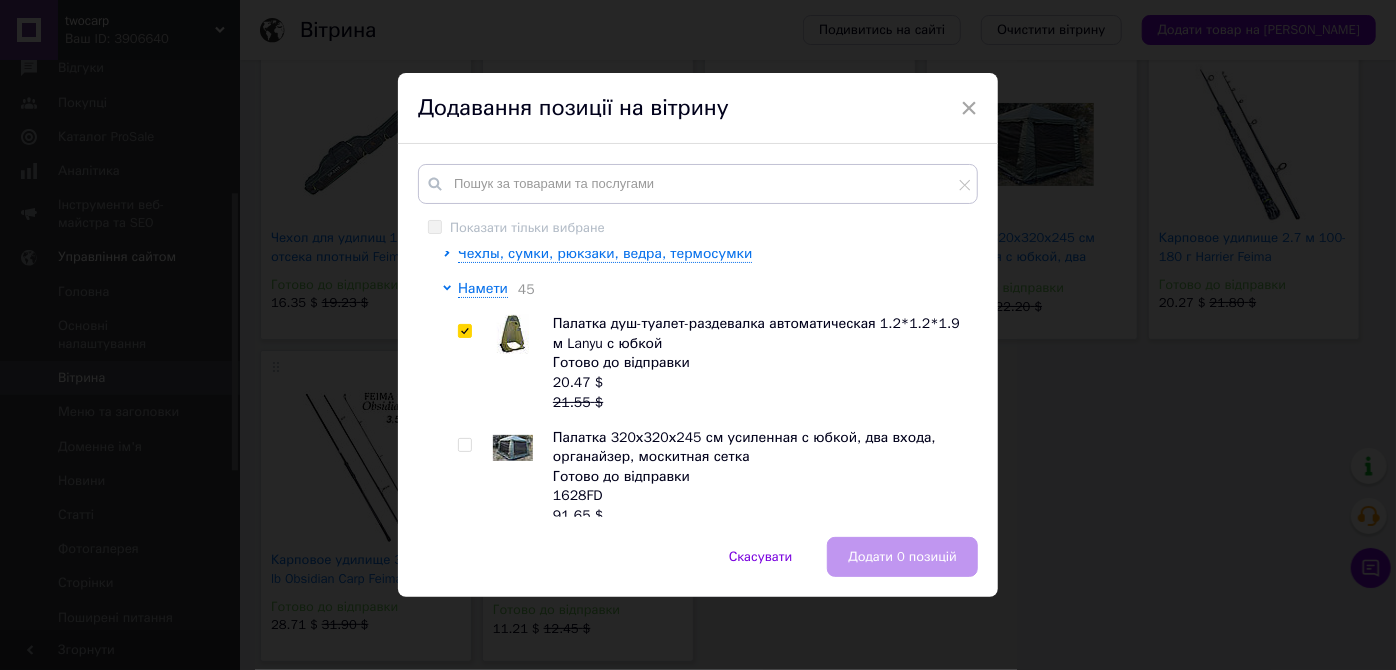 checkbox on "true" 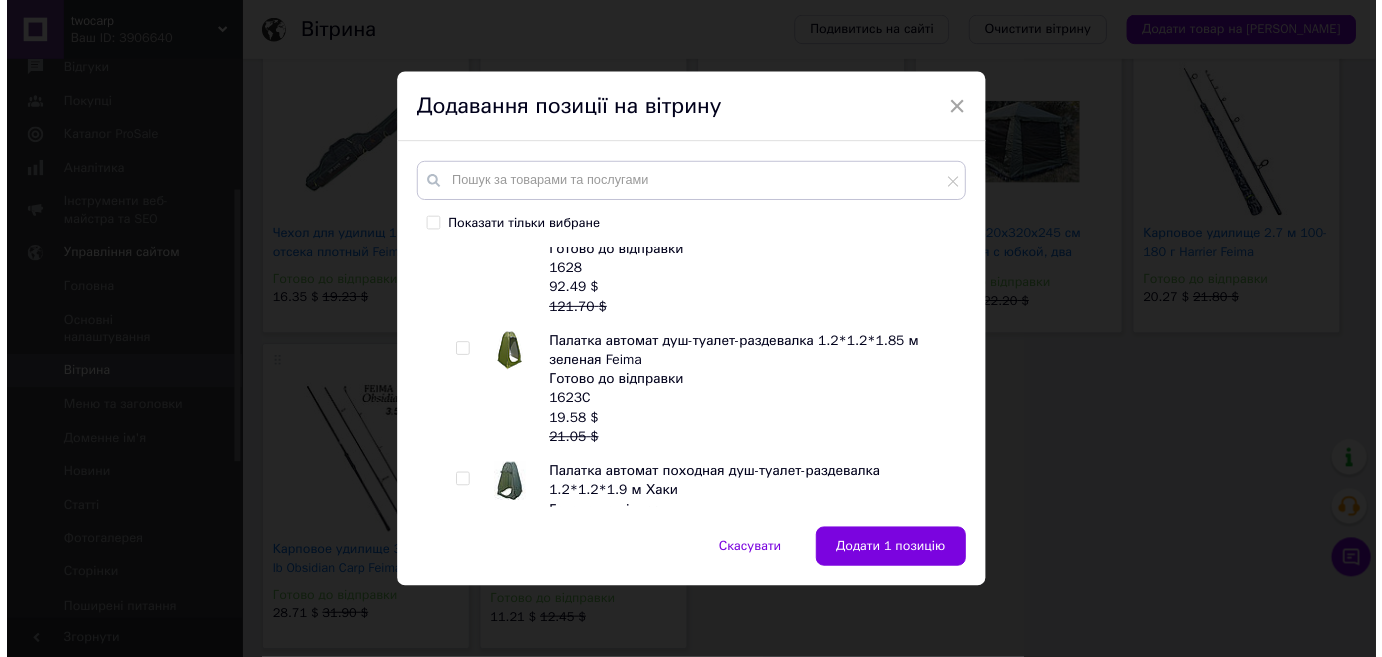 scroll, scrollTop: 545, scrollLeft: 0, axis: vertical 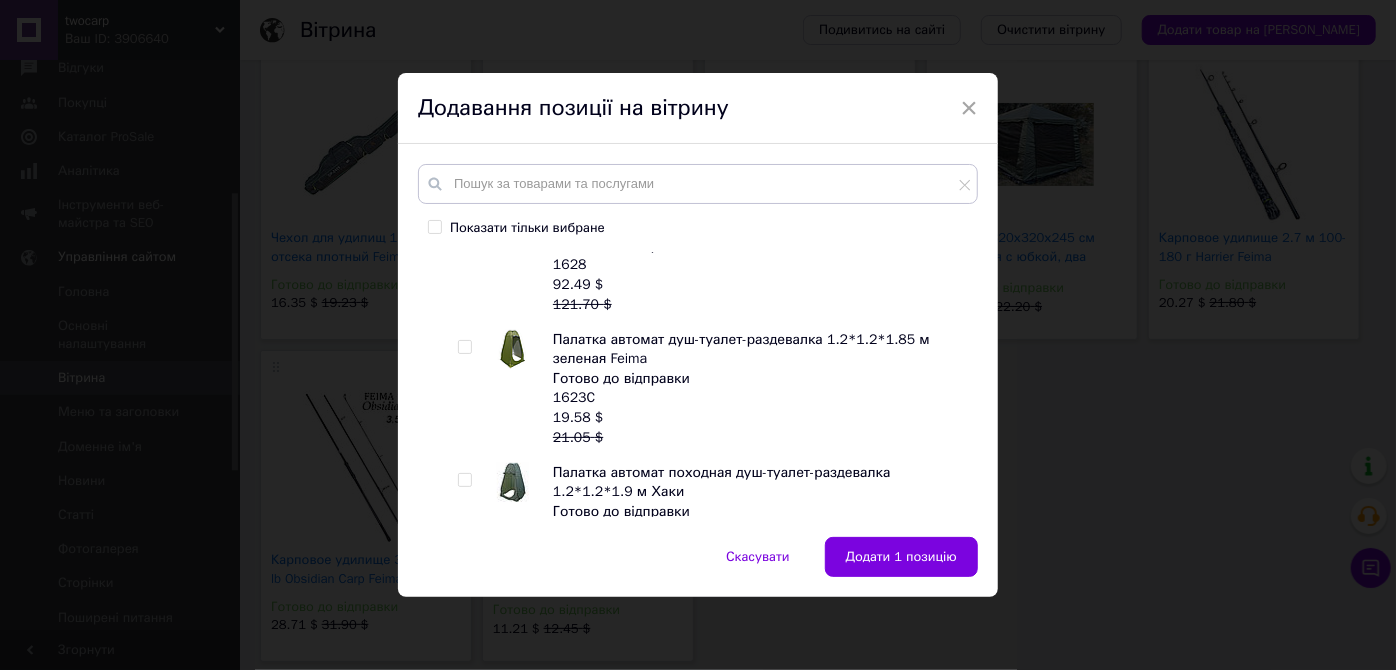click at bounding box center (464, 347) 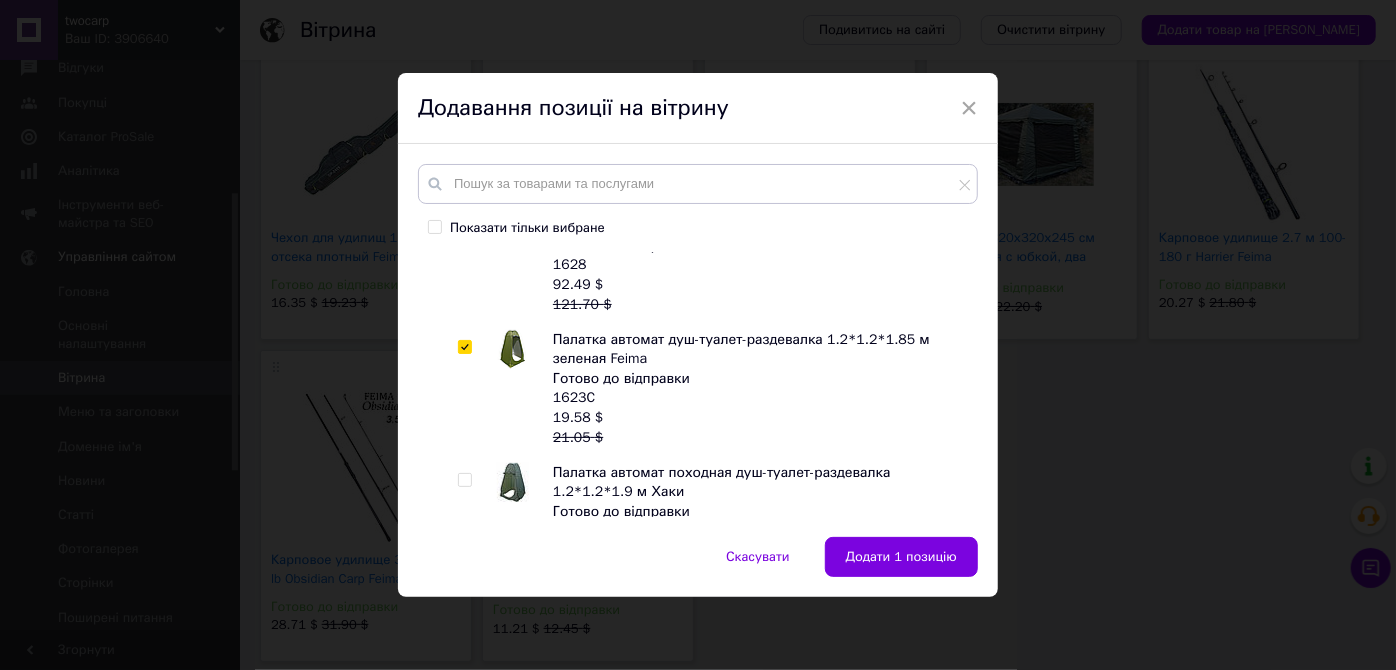 checkbox on "true" 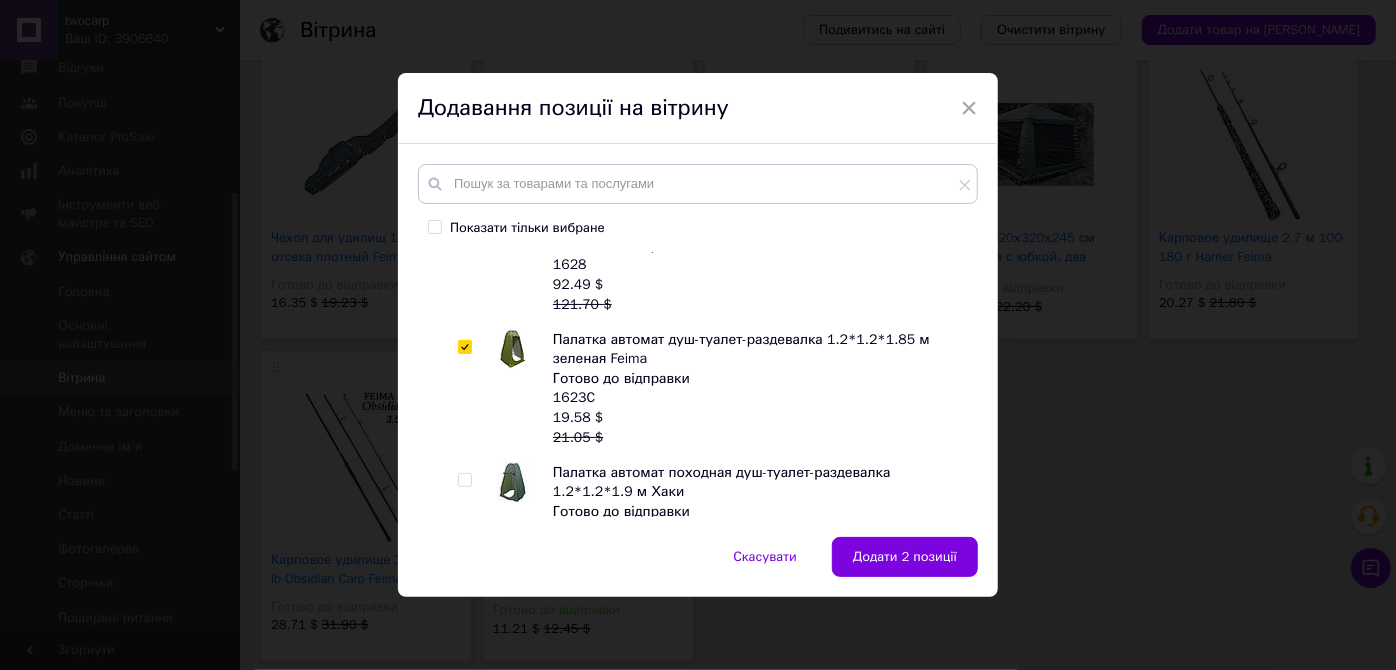 click on "Додати 2 позиції" at bounding box center (905, 557) 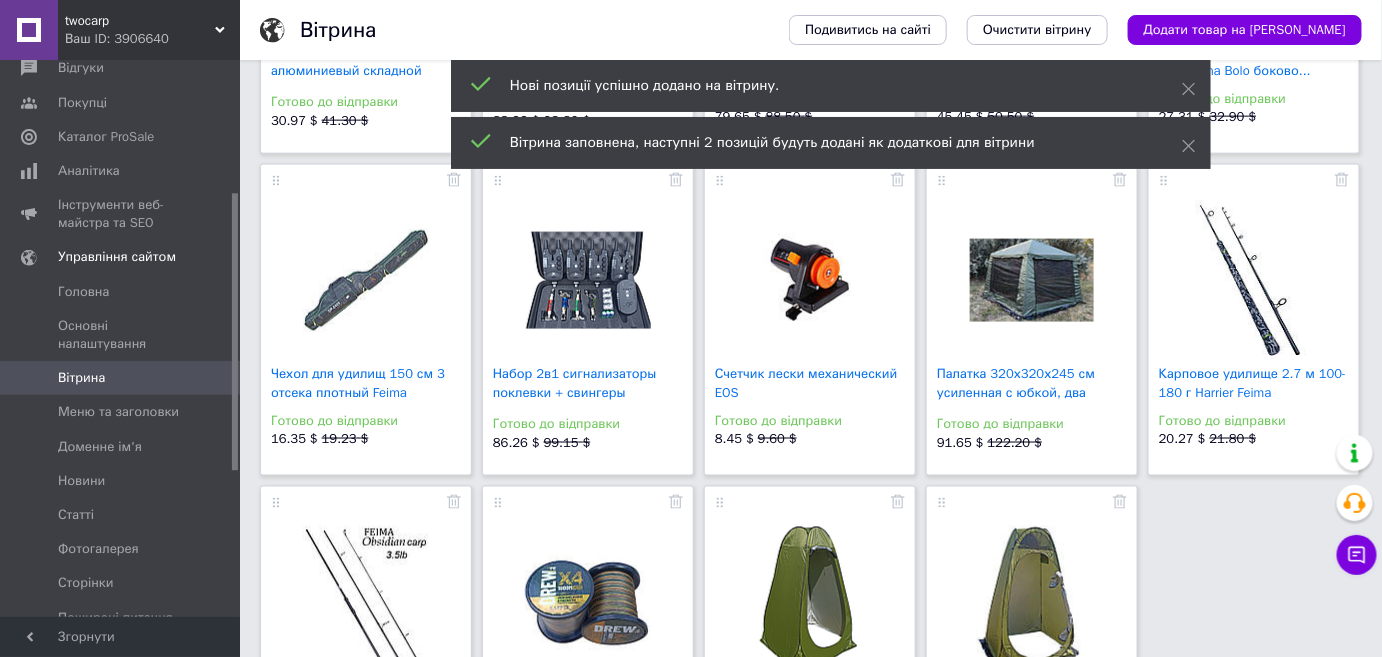 scroll, scrollTop: 3286, scrollLeft: 0, axis: vertical 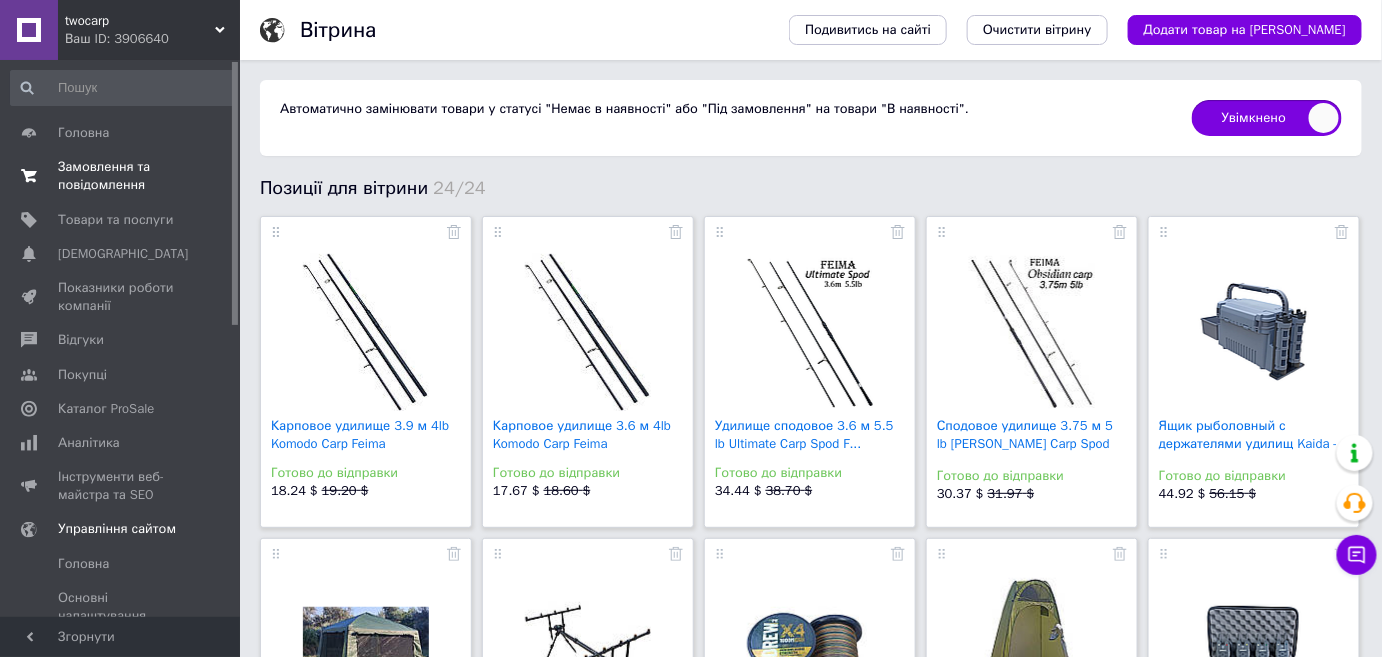click on "Замовлення та повідомлення" at bounding box center (121, 176) 